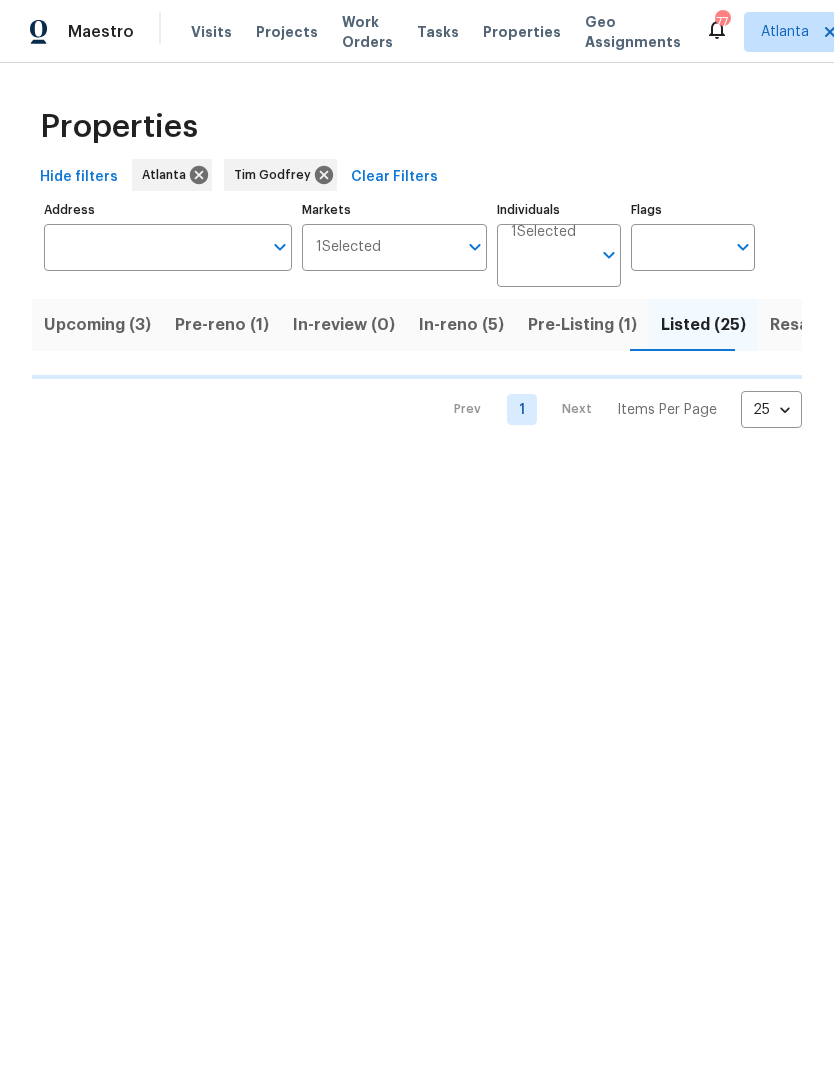 scroll, scrollTop: 0, scrollLeft: 0, axis: both 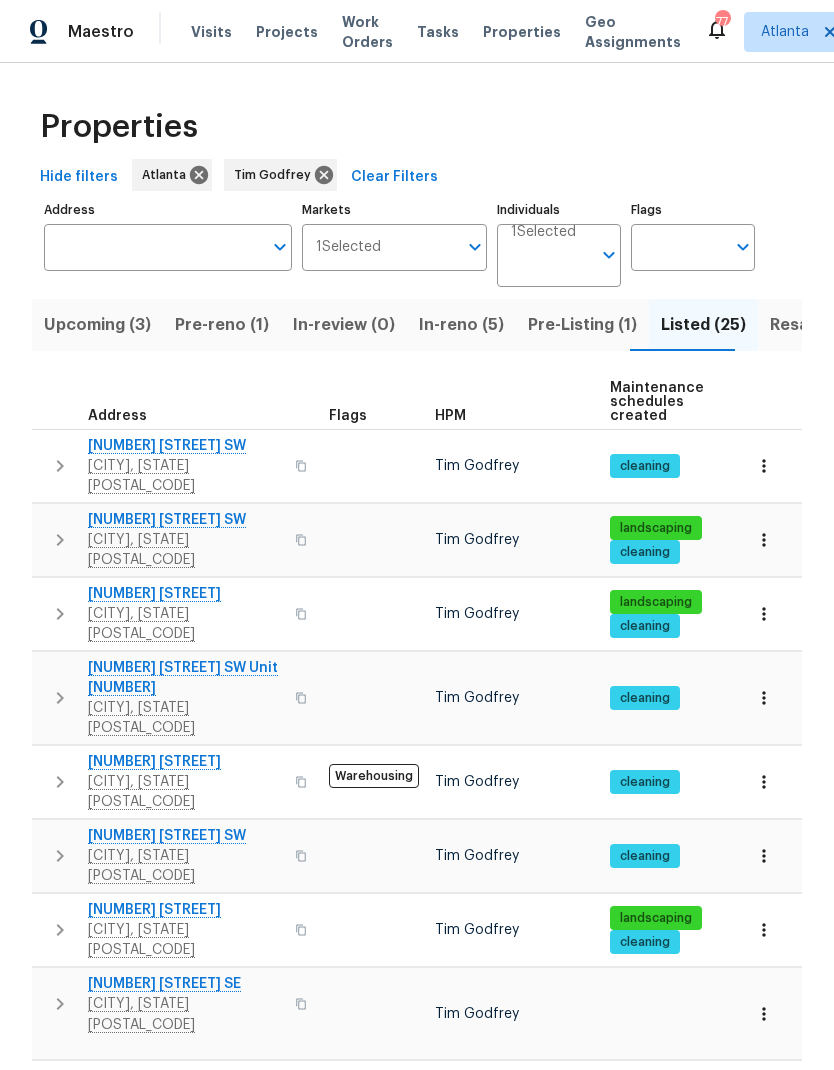 click 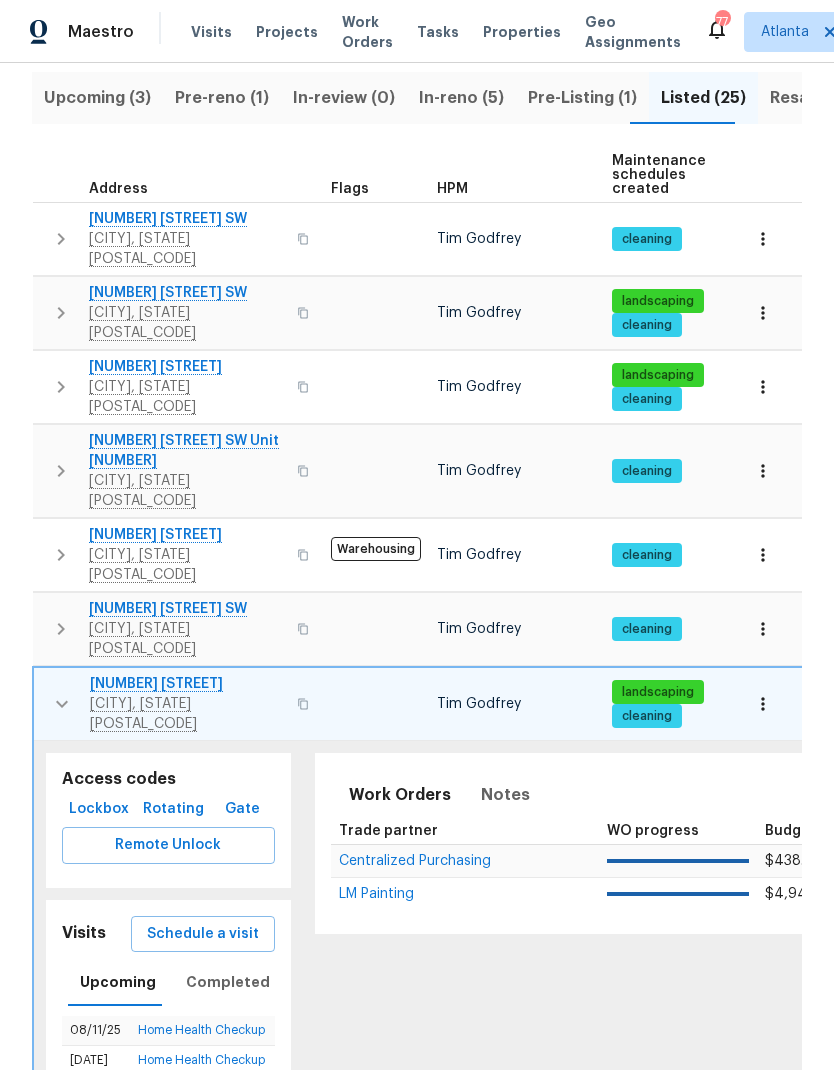 scroll, scrollTop: 228, scrollLeft: 0, axis: vertical 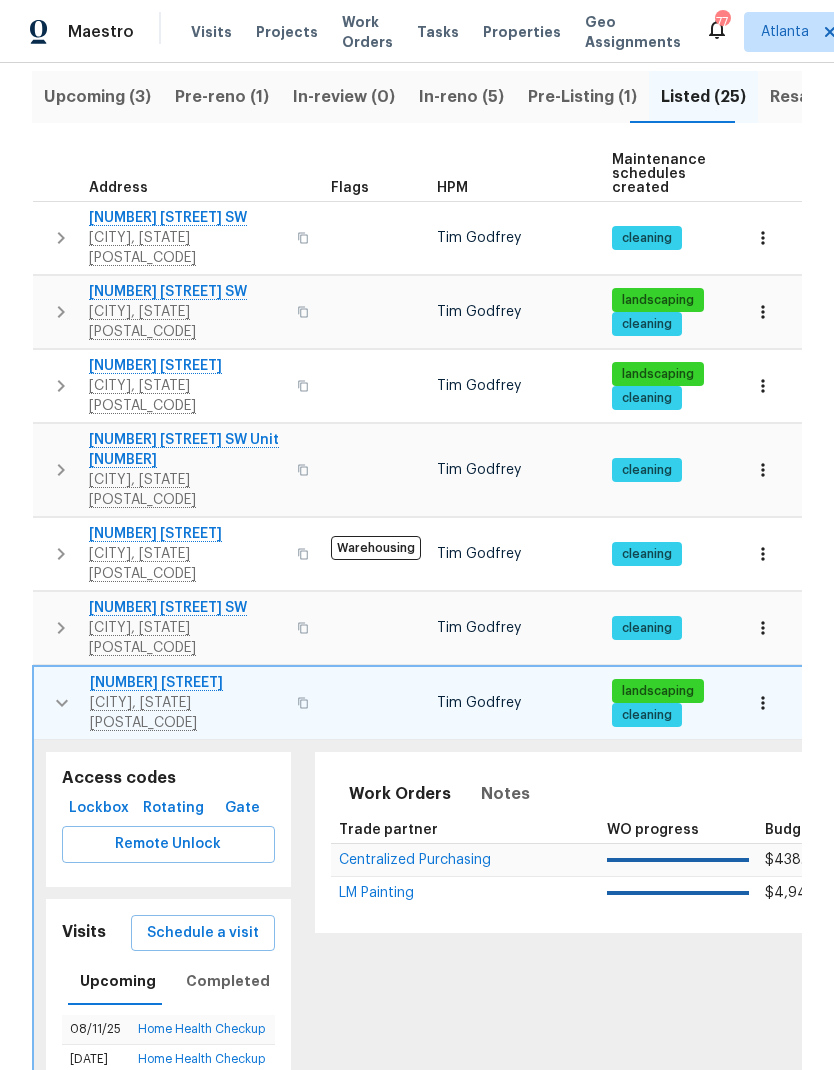 click on "Schedule a visit" at bounding box center (203, 933) 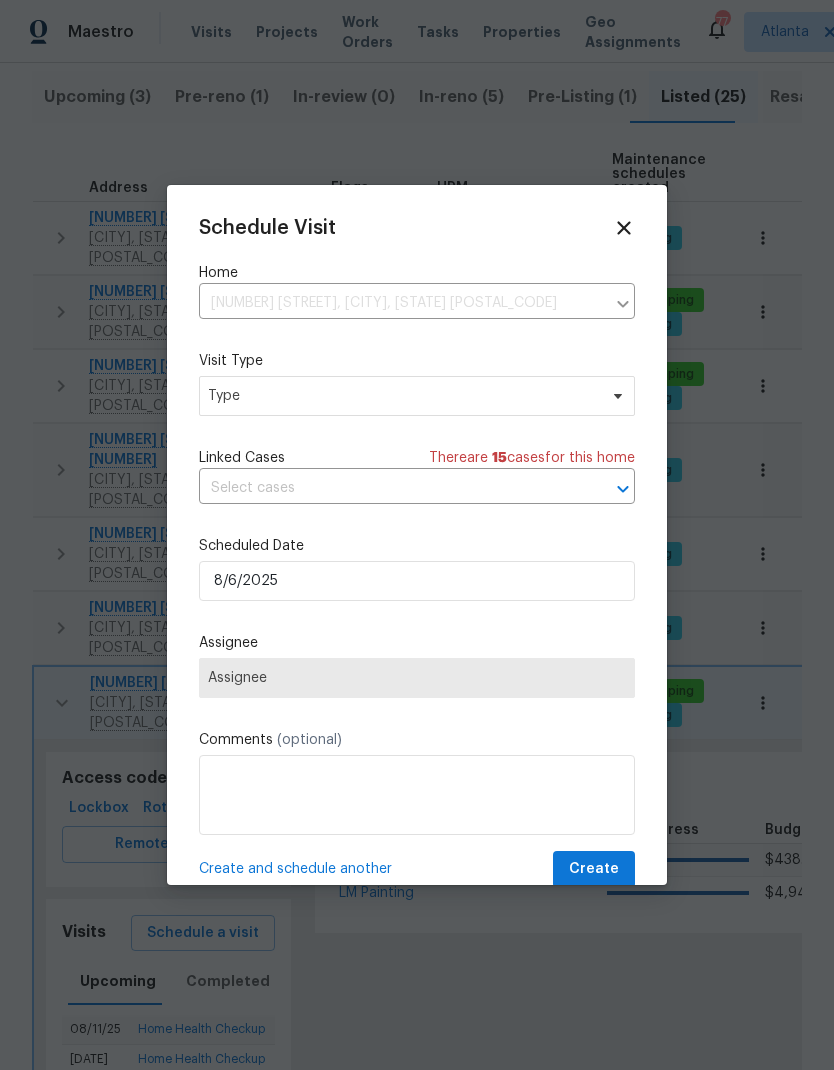 click 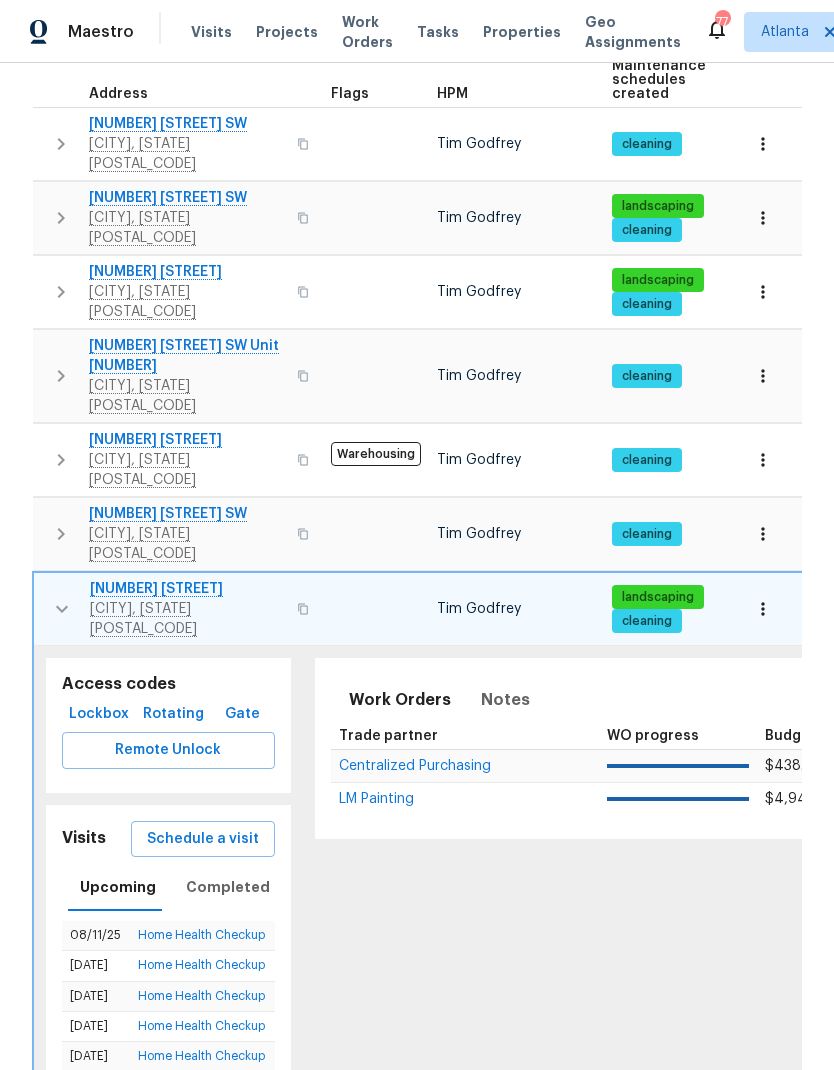 scroll, scrollTop: 323, scrollLeft: 0, axis: vertical 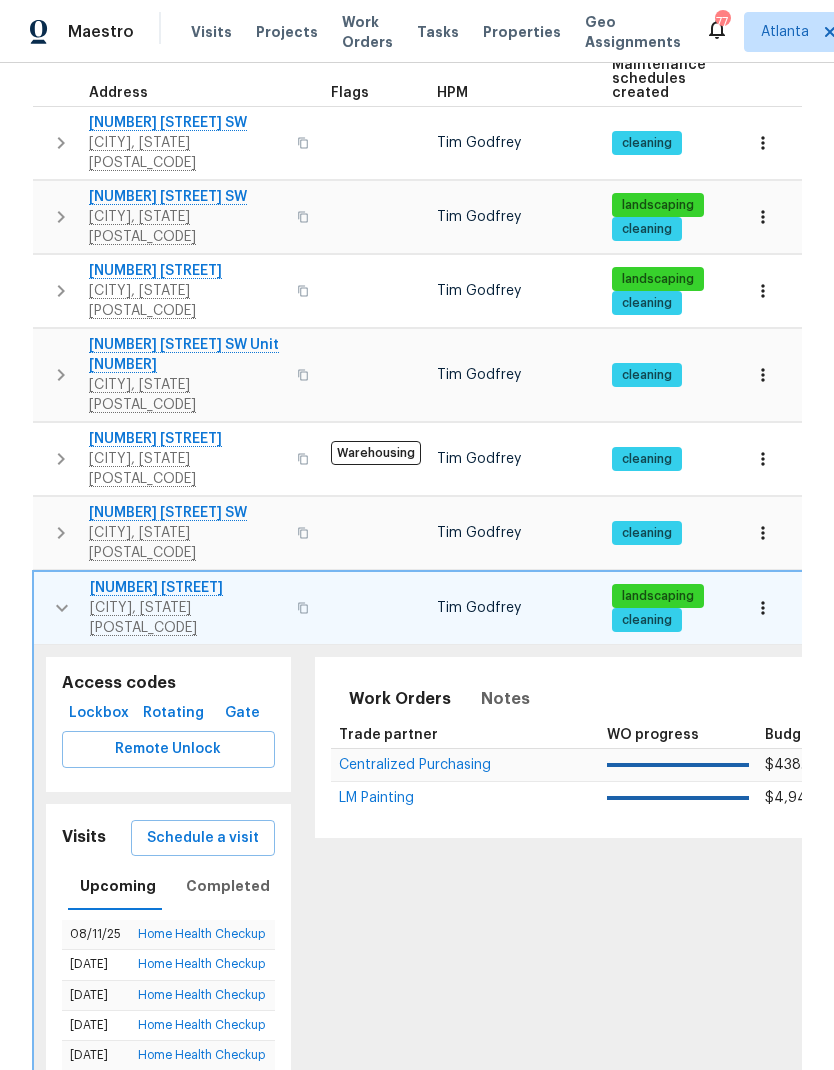 click 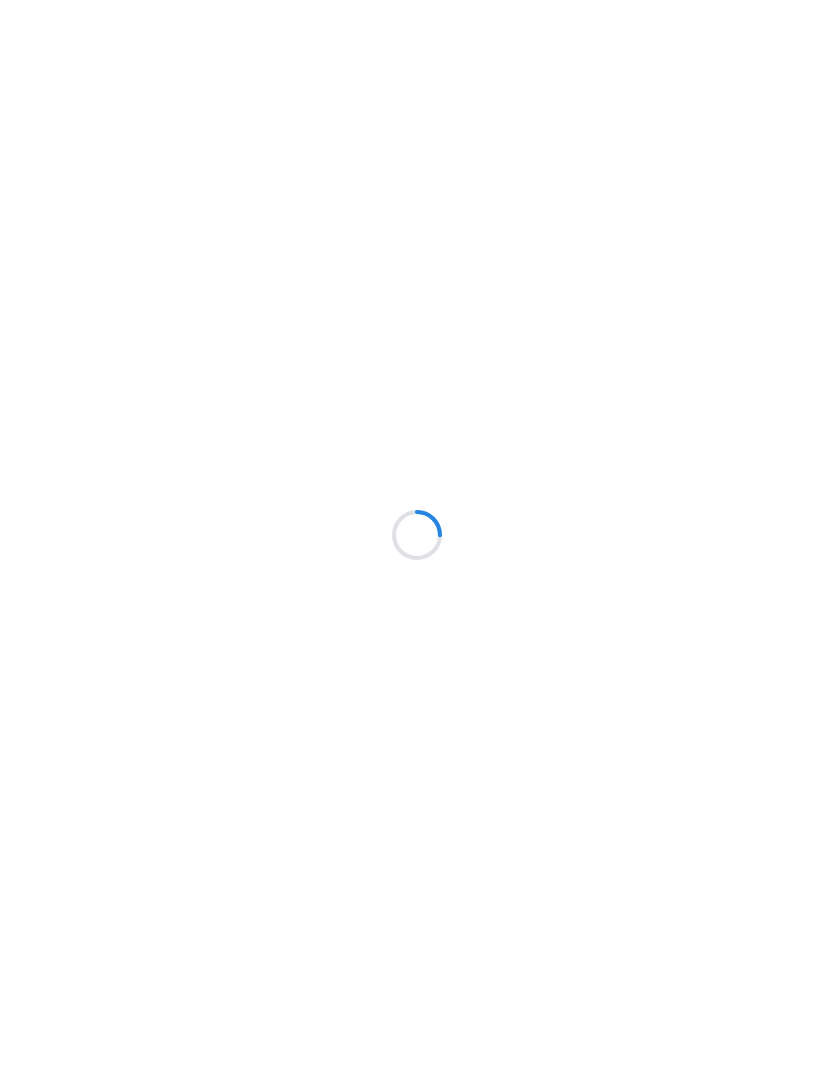 scroll, scrollTop: 0, scrollLeft: 0, axis: both 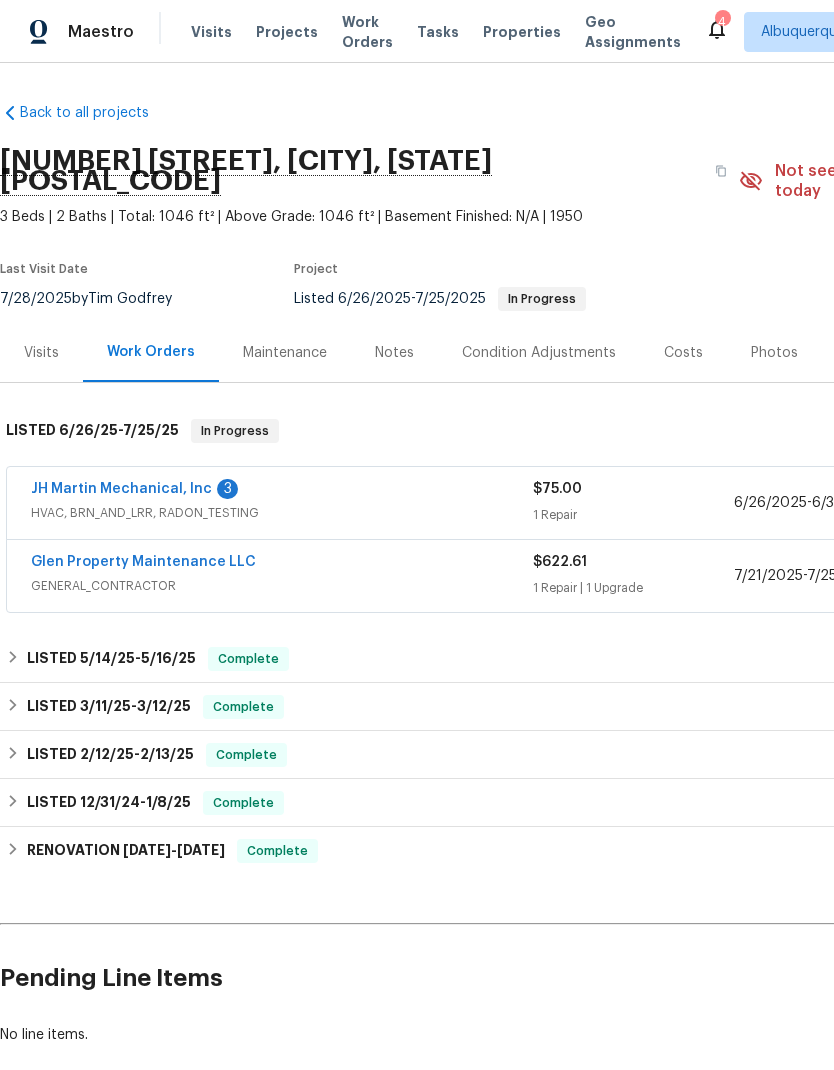 click on "JH Martin Mechanical, Inc" at bounding box center [121, 489] 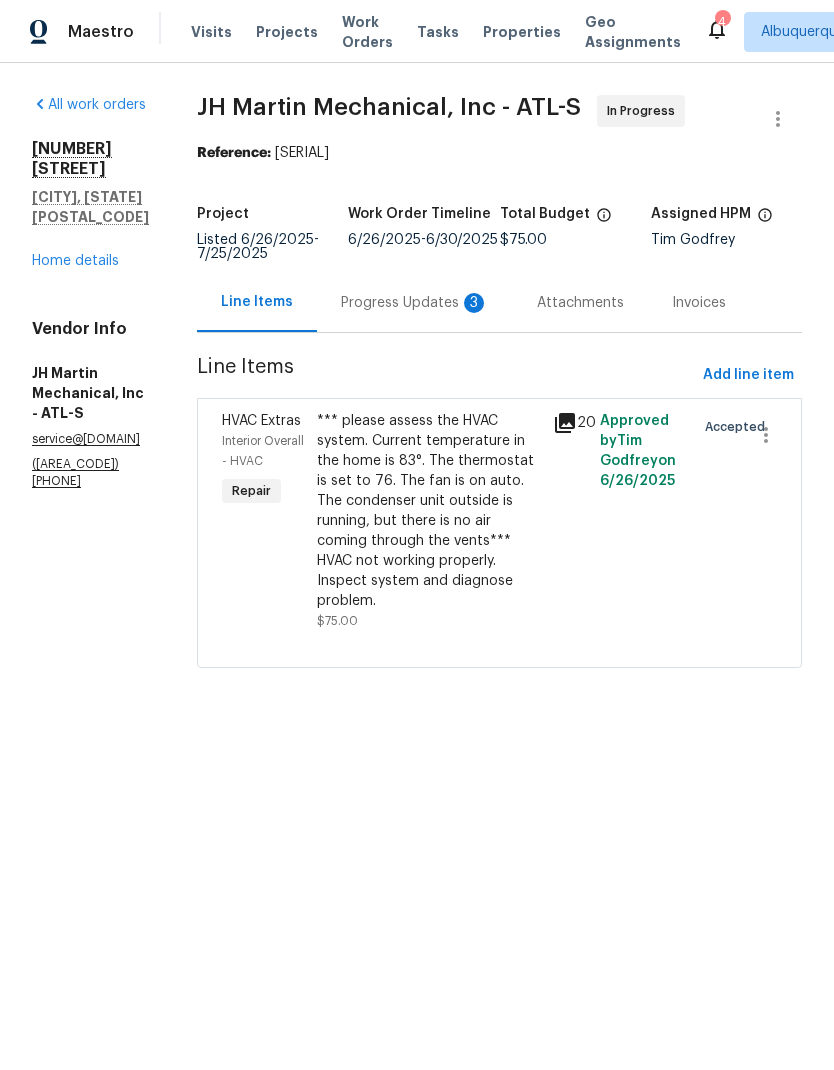 click on "Progress Updates 3" at bounding box center [415, 303] 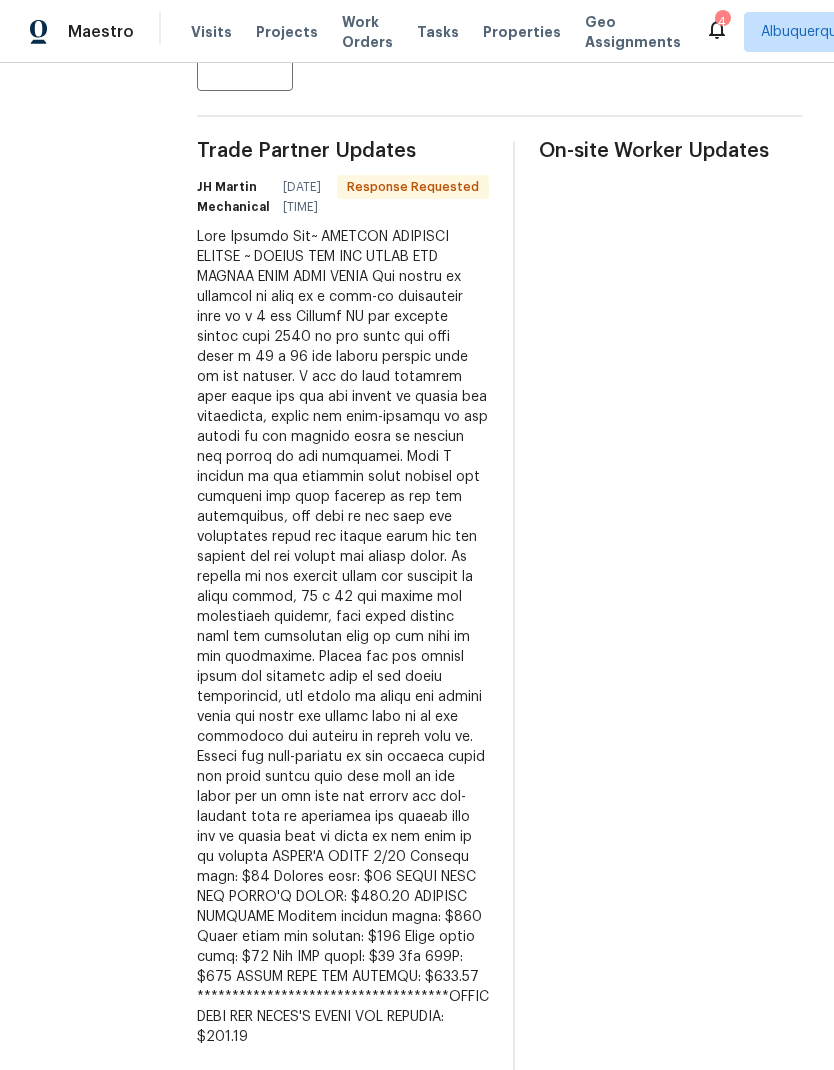 scroll, scrollTop: 518, scrollLeft: 0, axis: vertical 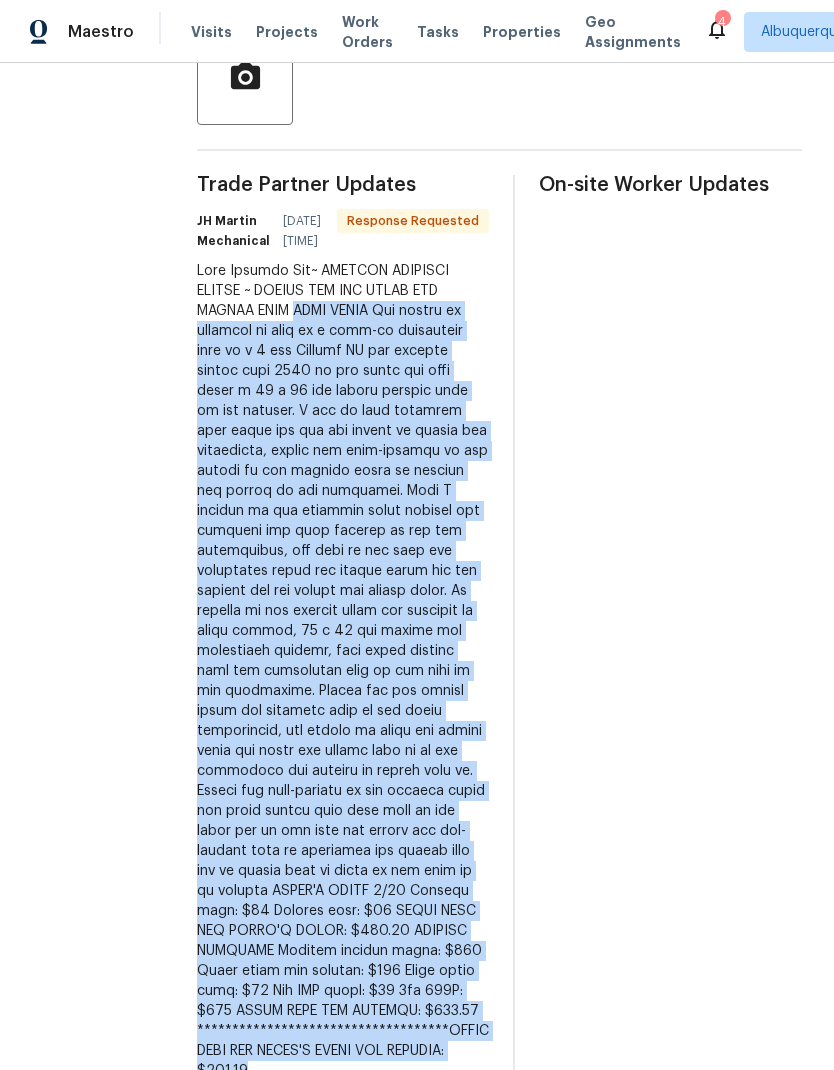 copy on "TECH NOTES
One system on property up flow in a walk-in crawlspace this is a 3 ton Goodman AC gas furnace system from 2023 or two years old that takes a 16 x 25 air filter located next to the furnace. I was at this property five weeks ago and was unable to access the crawlspace, killed the high-voltage to the system in the breaker panel to prevent any damage to the equipment. When I arrived at the property found someone had restored the high voltage to the air conditioner, was able to get into the crawlspace found the blower motor was not running and the system was frozen solid. No display on the control board and evidence of water damage, 16 x 25 air filter was completely clogged, also water running from the evaporator coil to the door of the crawlspace. Jumped out the blower motor and verified that it was still operational, was unable to check the charge since the power was turned back on to the equipment and allowed to freeze back up. Killed the high-voltage to the furnace using the white switch also lef..." 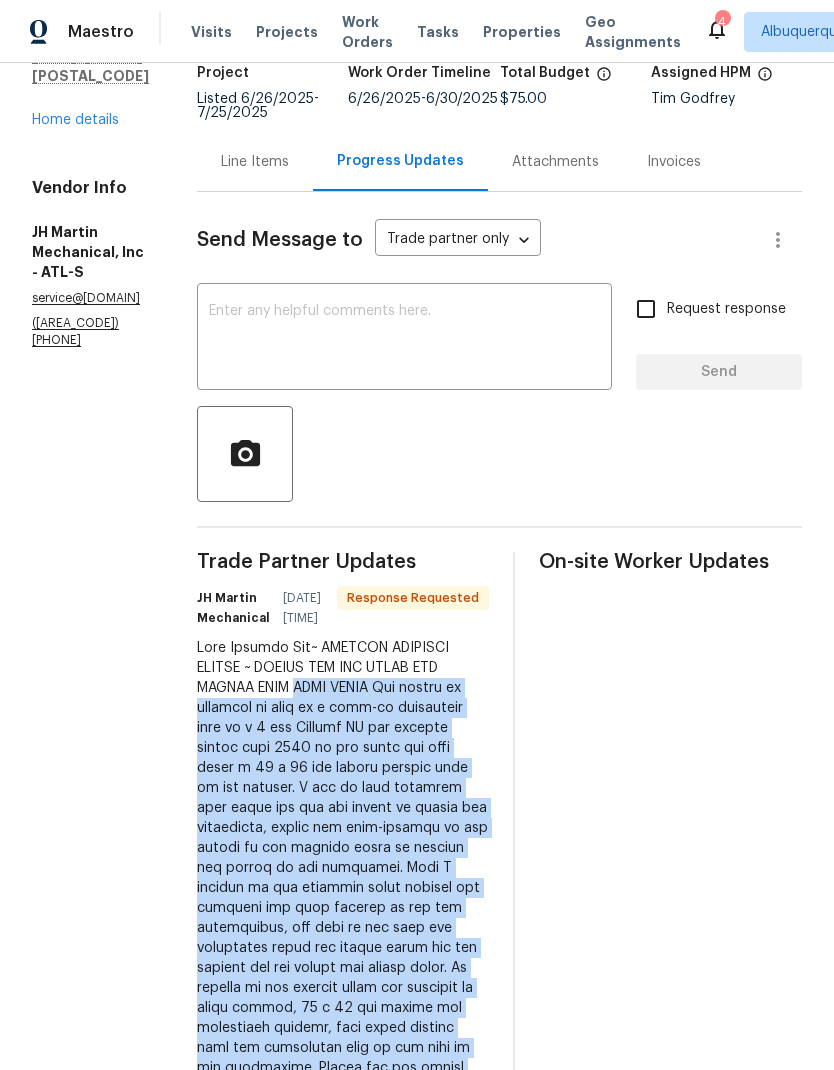 scroll, scrollTop: 143, scrollLeft: 0, axis: vertical 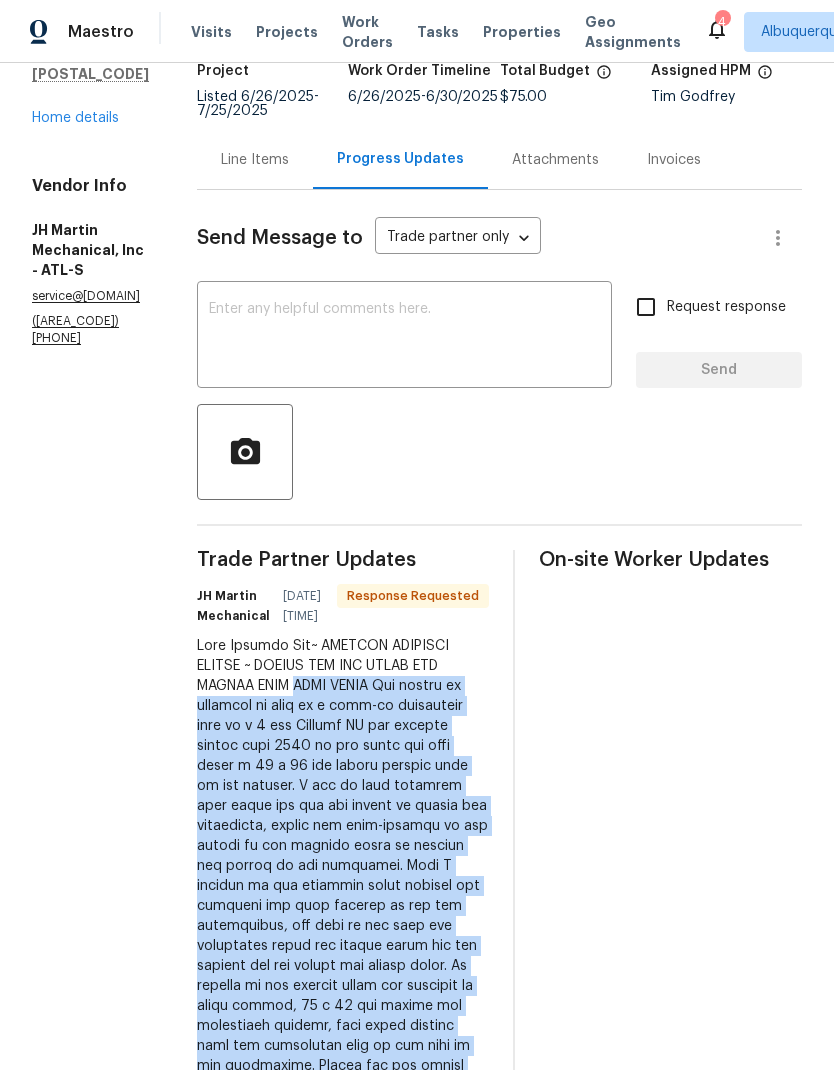click on "Line Items" at bounding box center (255, 160) 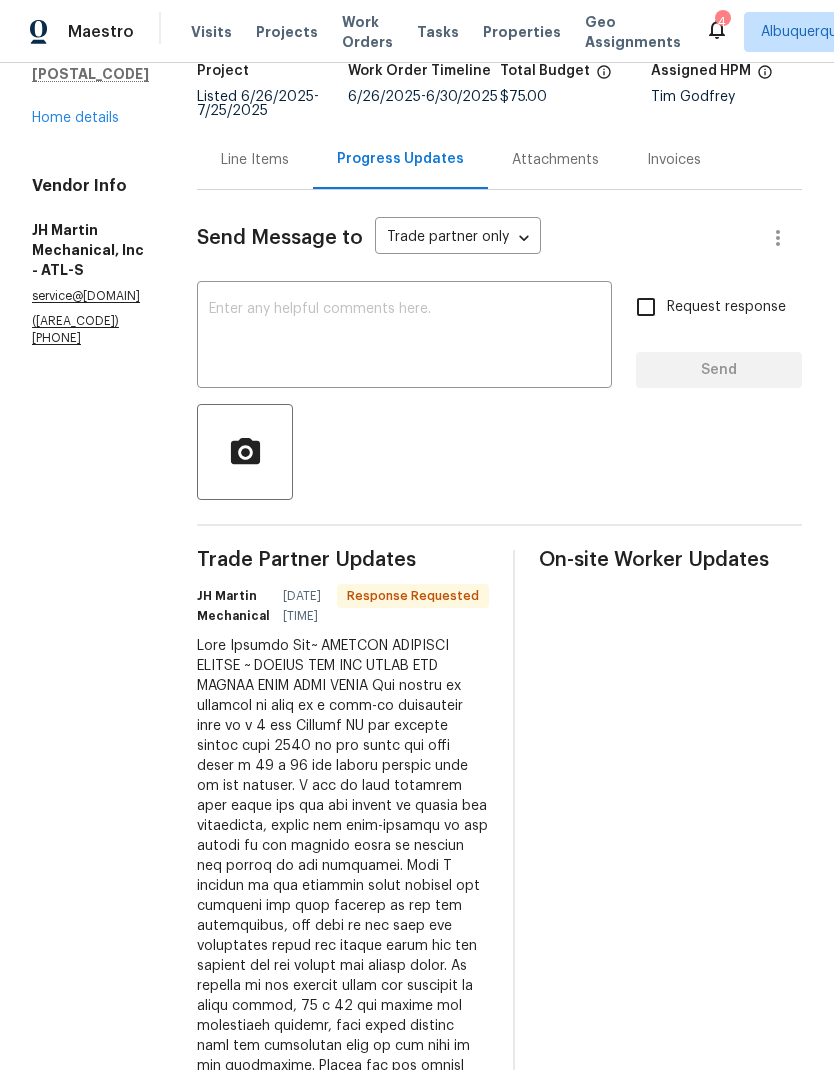 scroll, scrollTop: 0, scrollLeft: 0, axis: both 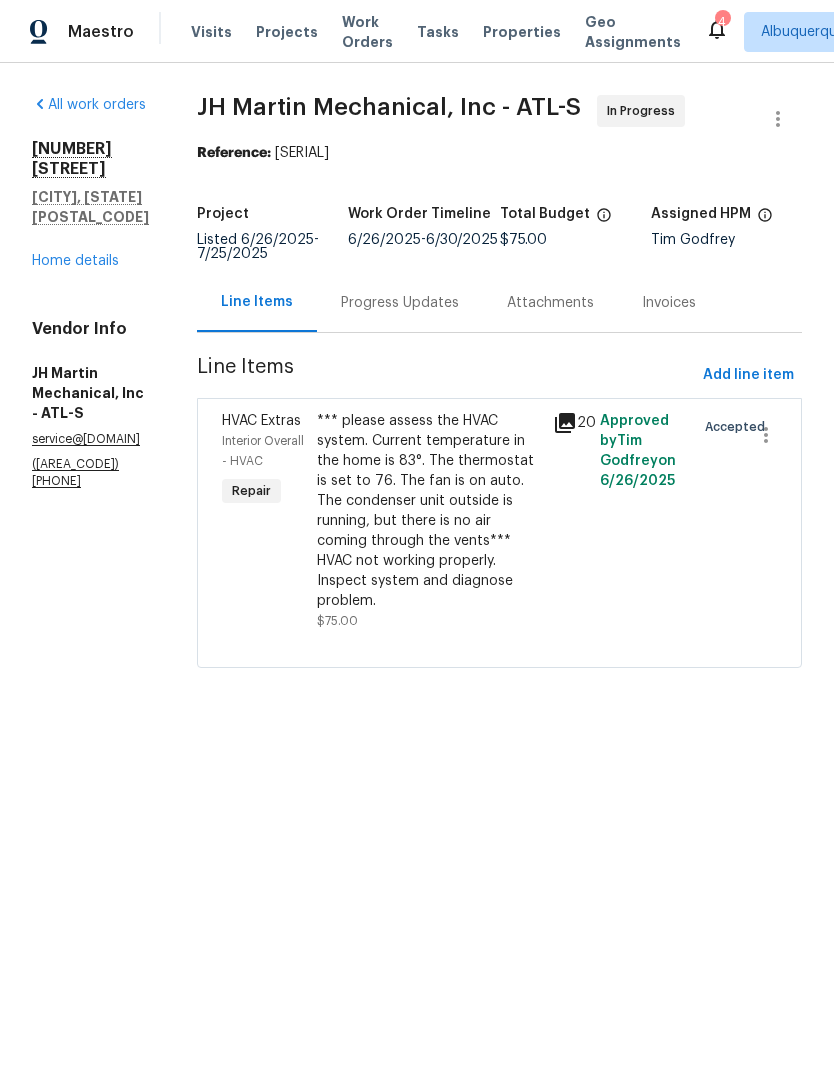 click on "*** please assess the HVAC system. Current temperature in the home is 83°. The thermostat is set to 76. The fan is on auto. The condenser unit outside is running, but there is no air coming through the vents***
HVAC not working properly. Inspect system and diagnose problem." at bounding box center [429, 511] 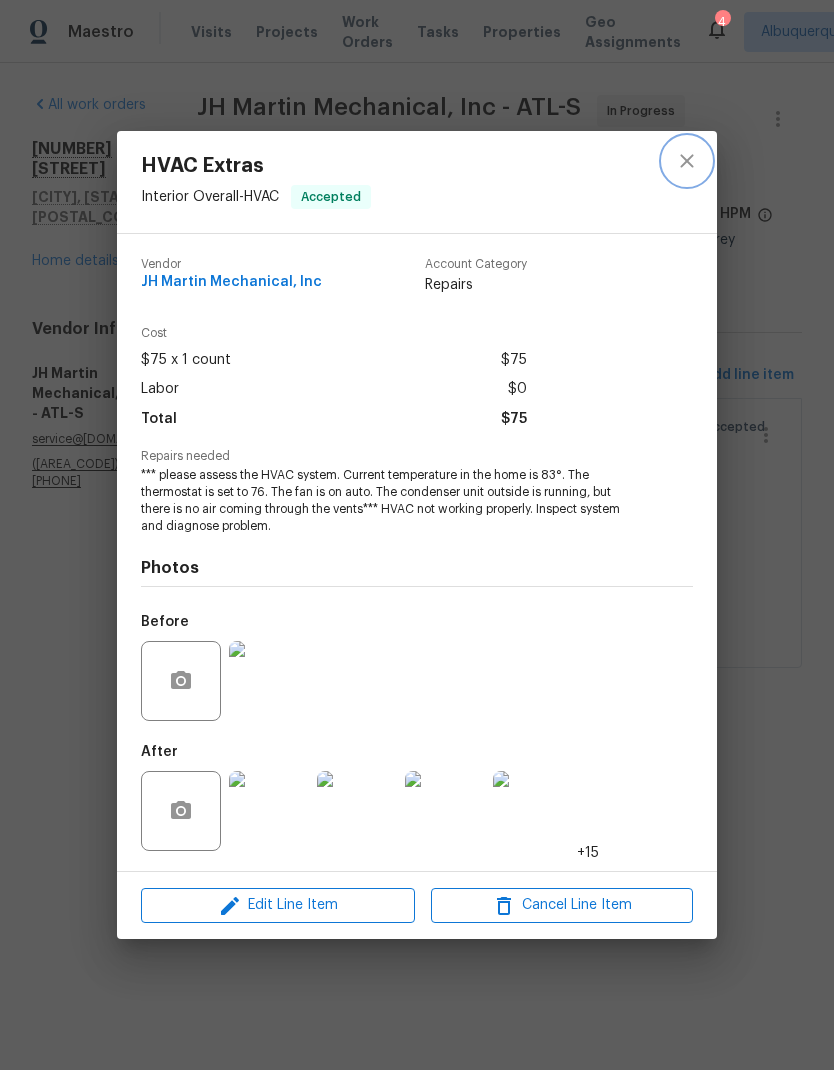 click 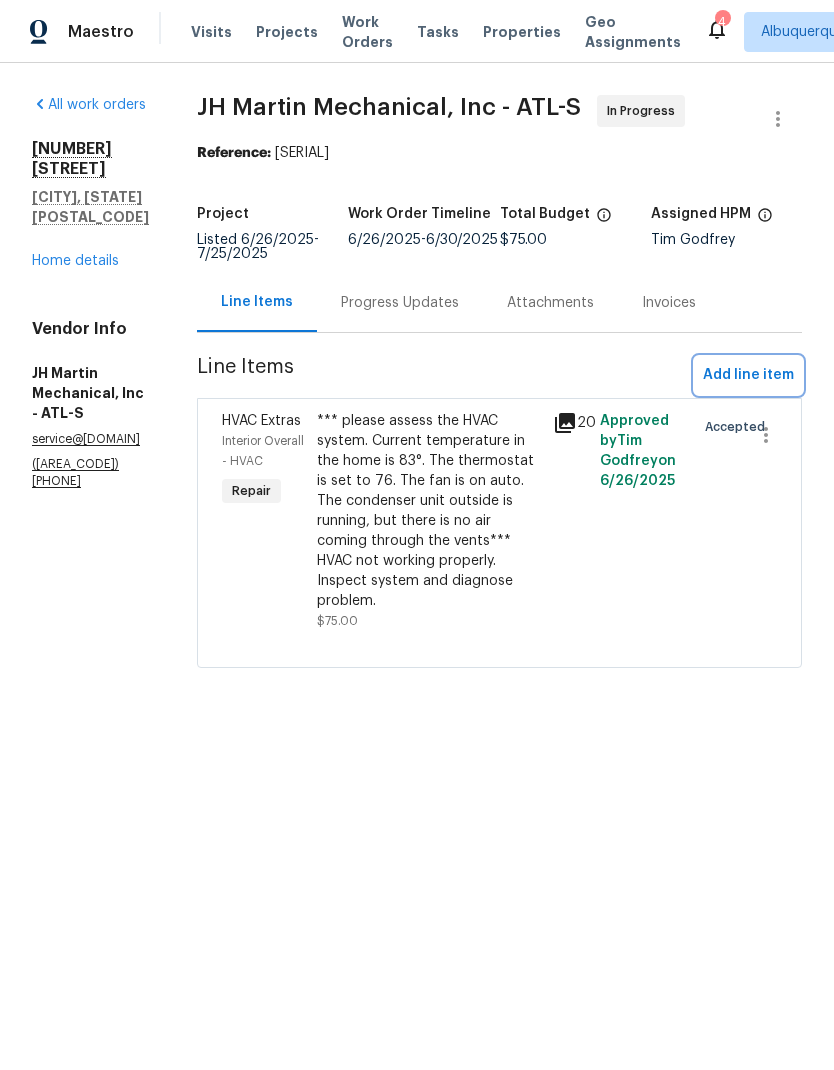 click on "Add line item" at bounding box center [748, 375] 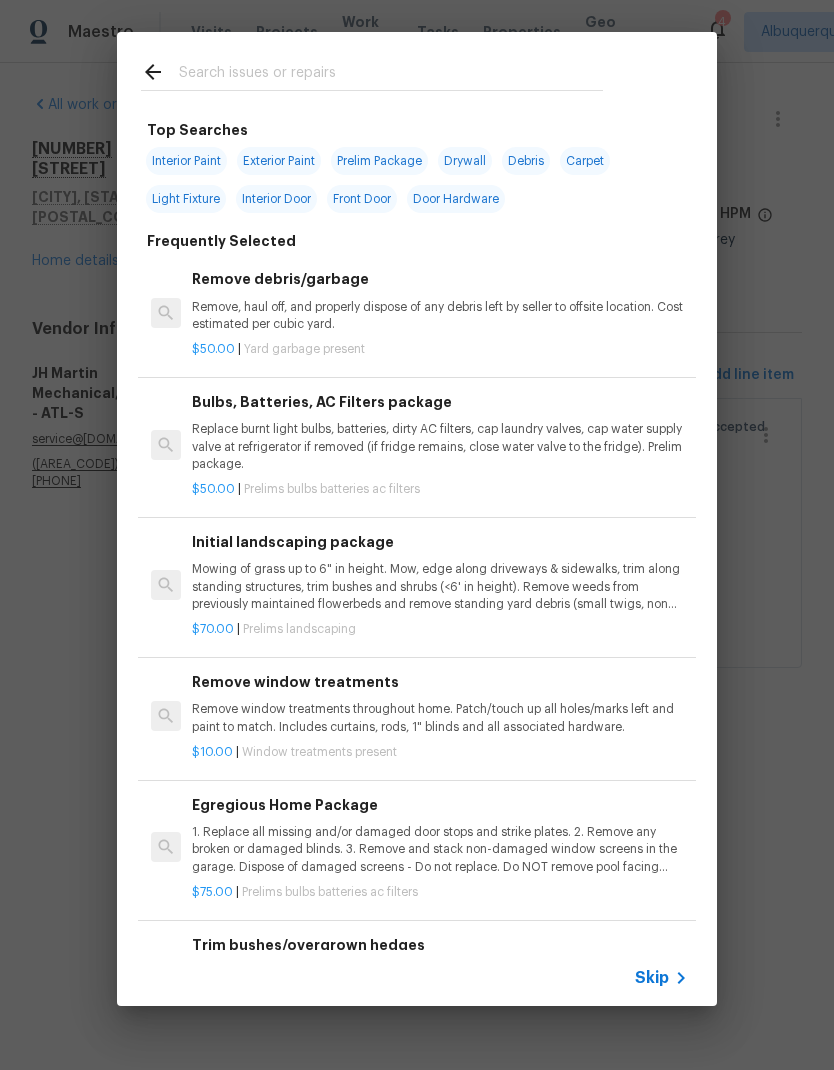 click at bounding box center [391, 75] 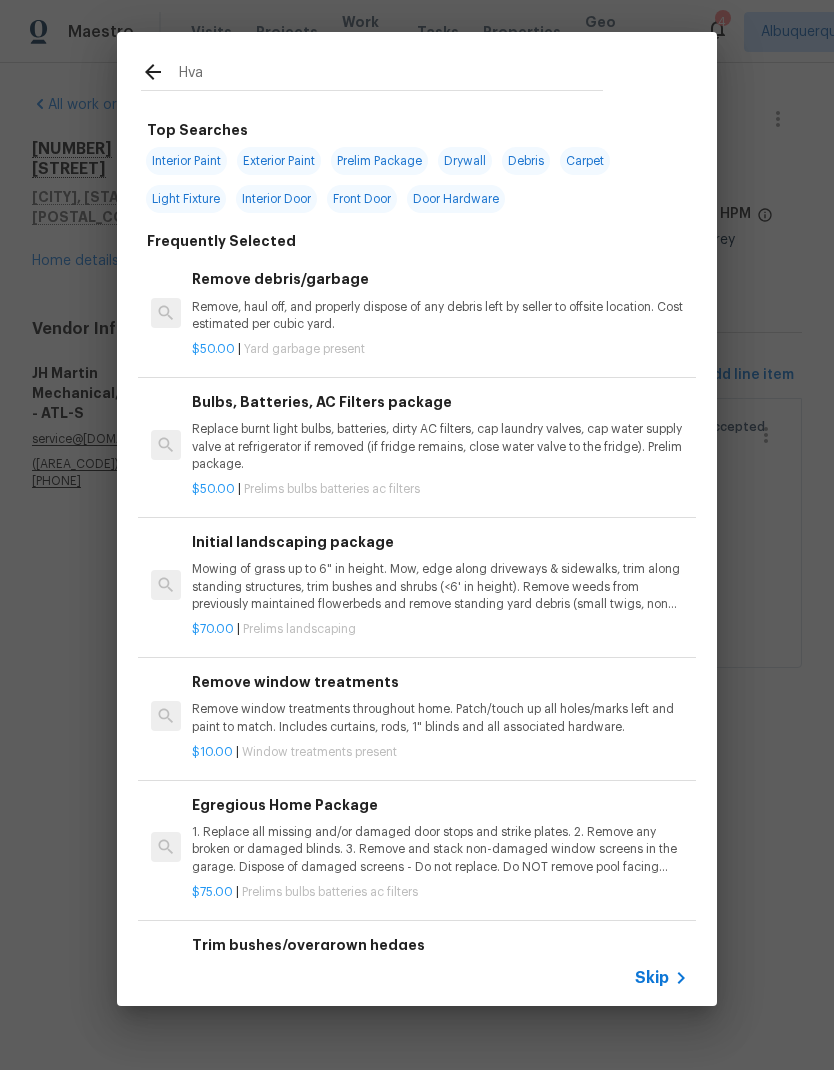 type on "Hvac" 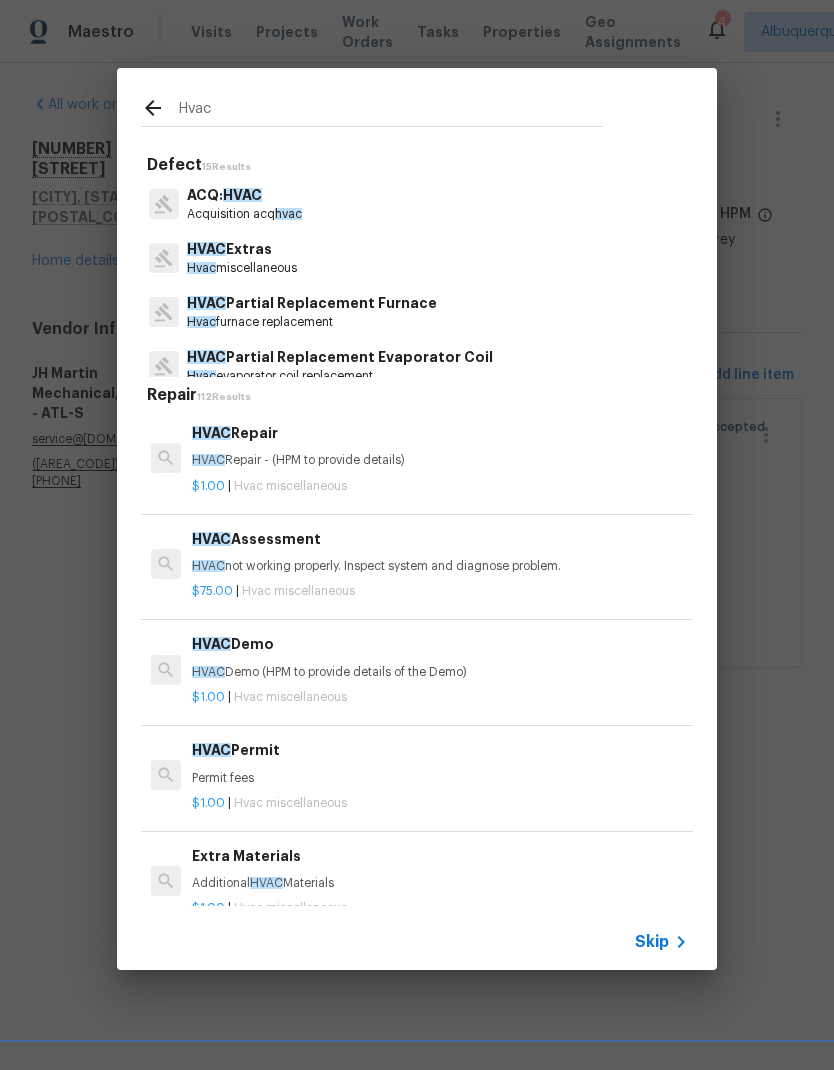 click on "Hvac  miscellaneous" at bounding box center (242, 268) 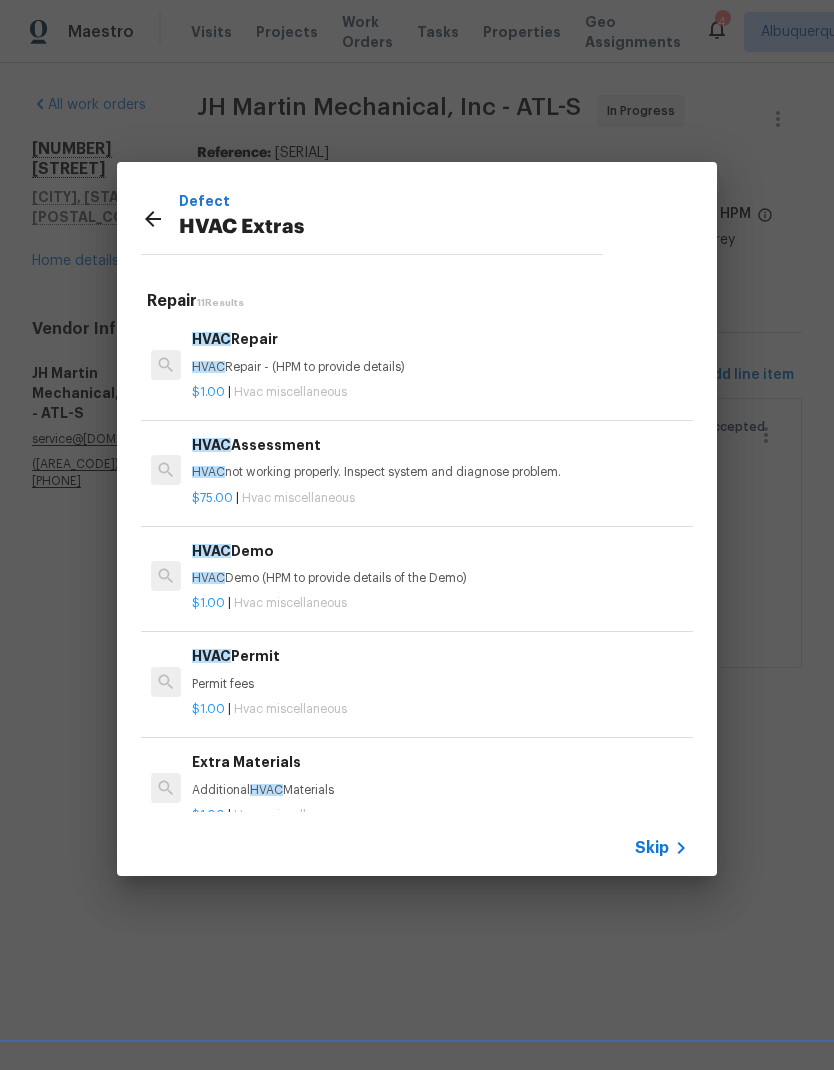 click on "HVAC  Repair - (HPM to provide details)" at bounding box center (440, 367) 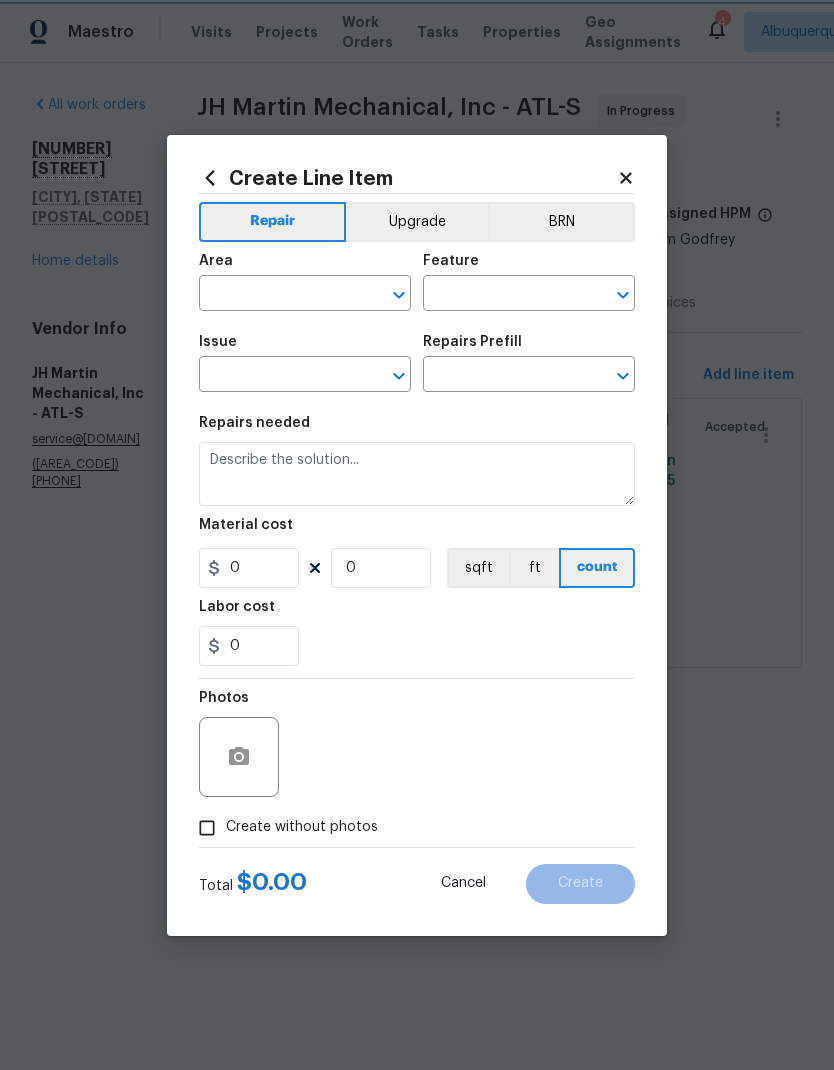 type on "HVAC" 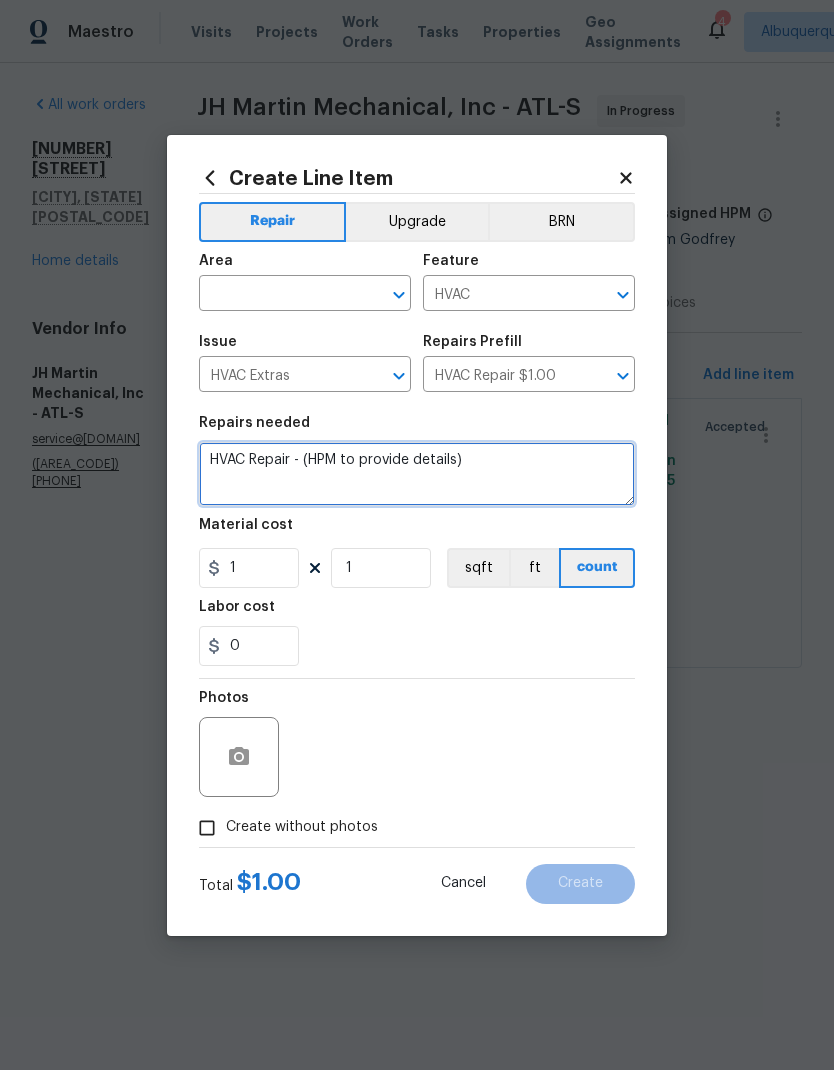 click on "HVAC Repair - (HPM to provide details)" at bounding box center (417, 474) 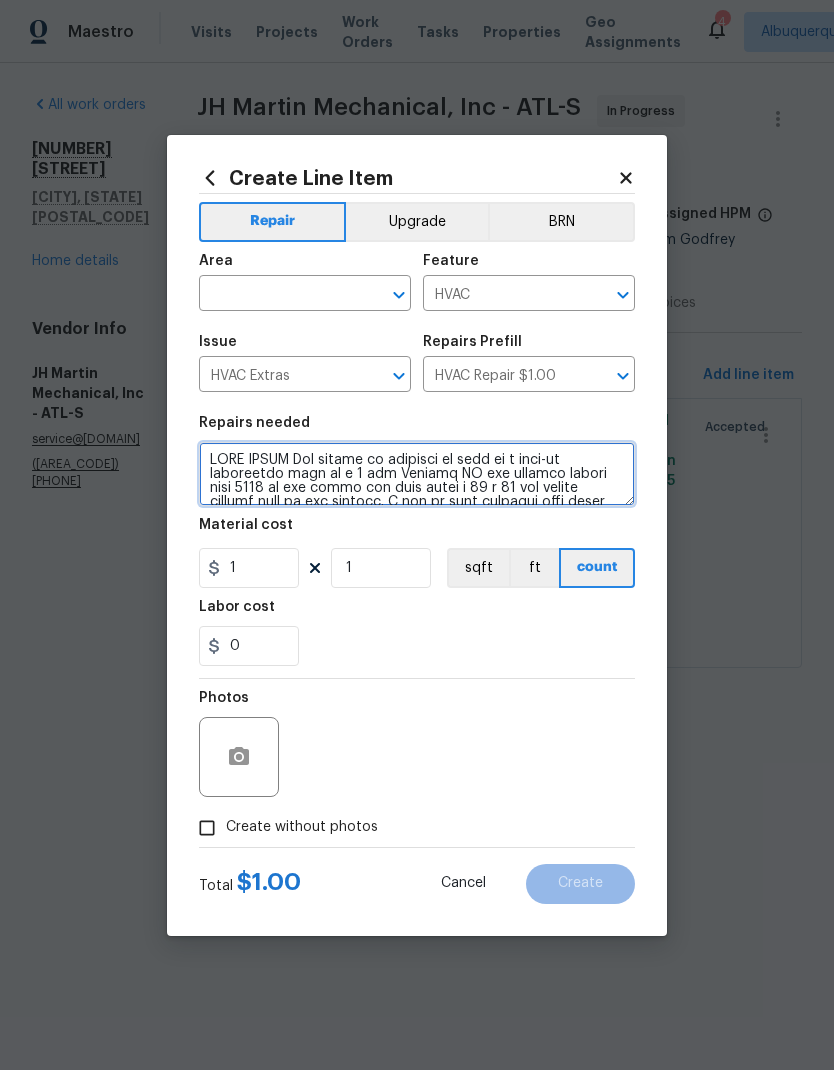 scroll, scrollTop: 322, scrollLeft: 0, axis: vertical 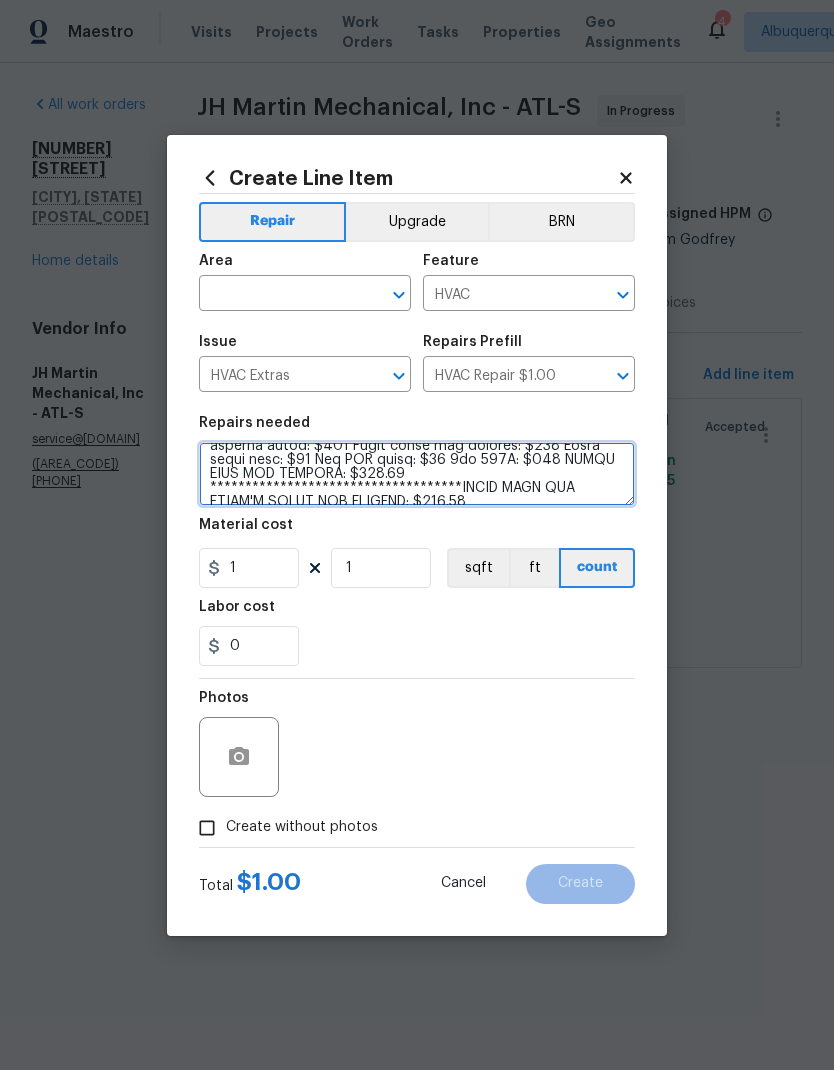 type on "TECH NOTES One system on property up flow in a walk-in crawlspace this is a 3 ton Goodman AC gas furnace system from 2023 or two years old that takes a 16 x 25 air filter located next to the furnace. I was at this property five weeks ago and was unable to access the crawlspace, killed the high-voltage to the system in the breaker panel to prevent any damage to the equipment. When I arrived at the property found someone had restored the high voltage to the air conditioner, was able to get into the crawlspace found the blower motor was not running and the system was frozen solid. No display on the control board and evidence of water damage, 16 x 25 air filter was completely clogged, also water running from the evaporator coil to the door of the crawlspace. Jumped out the blower motor and verified that it was still operational, was unable to check the charge since the power was turned back on to the equipment and allowed to freeze back up. Killed the high-voltage to the furnace using the white switch also lef..." 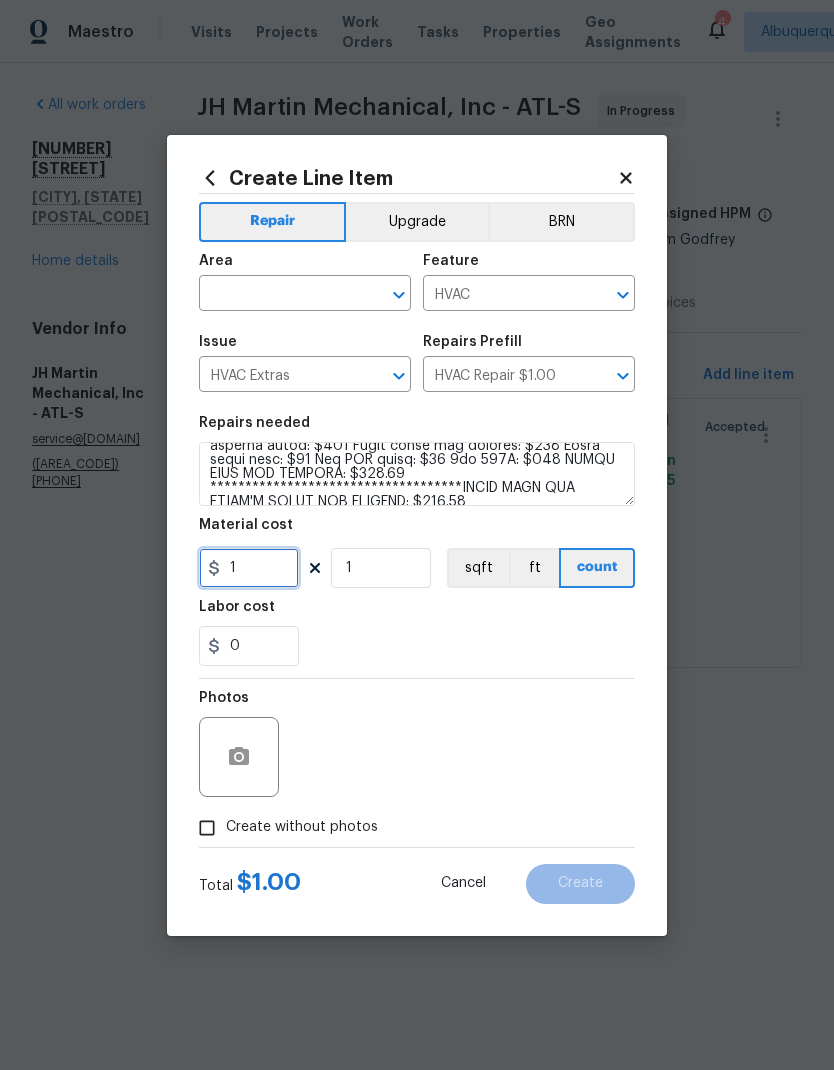 click on "1" at bounding box center [249, 568] 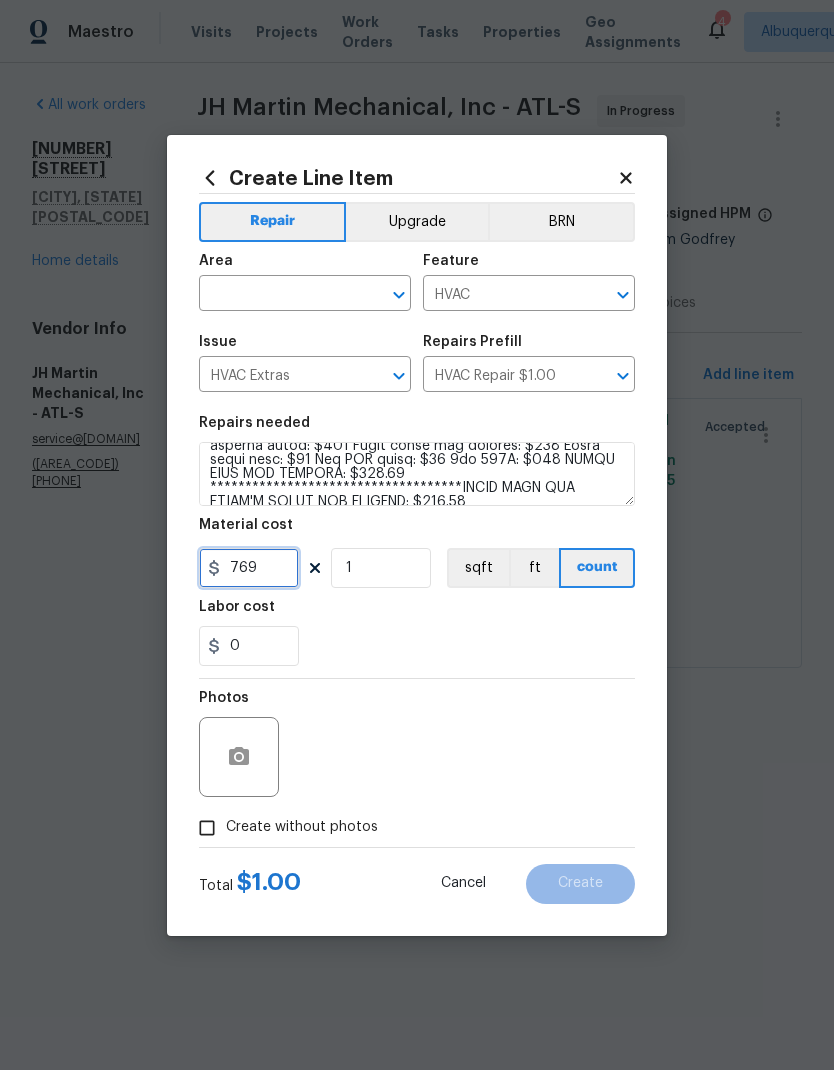 type on "769" 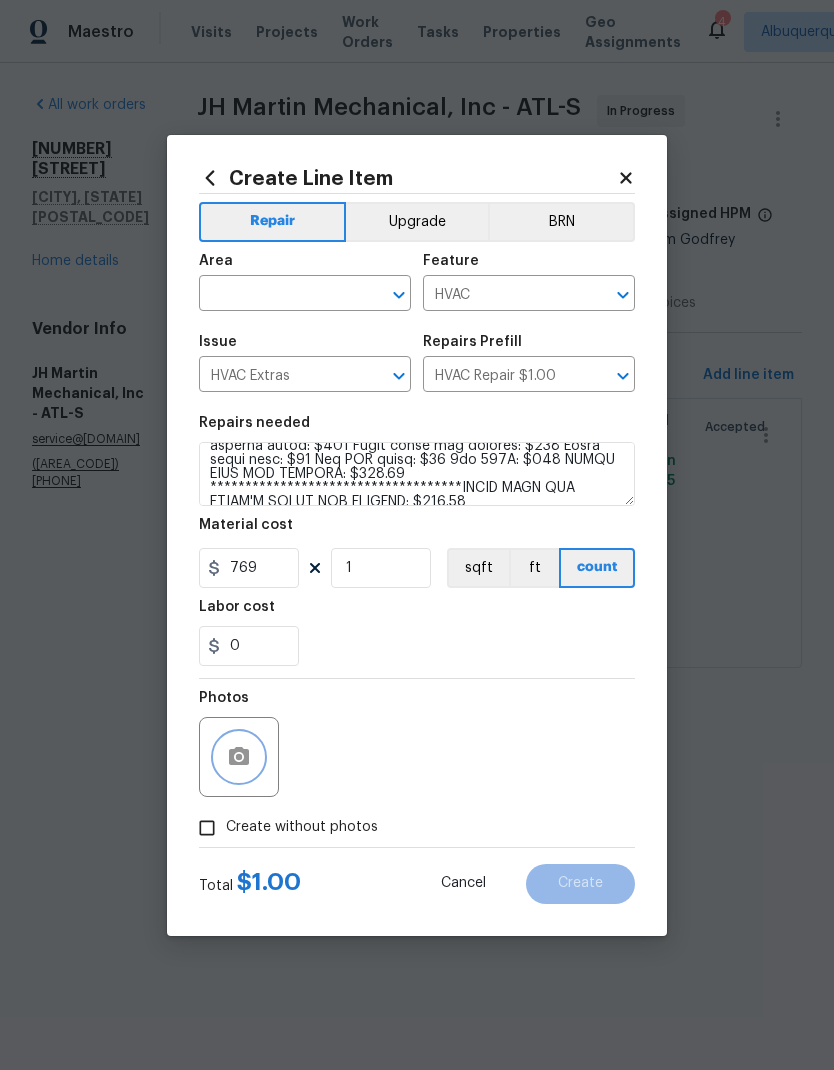 click 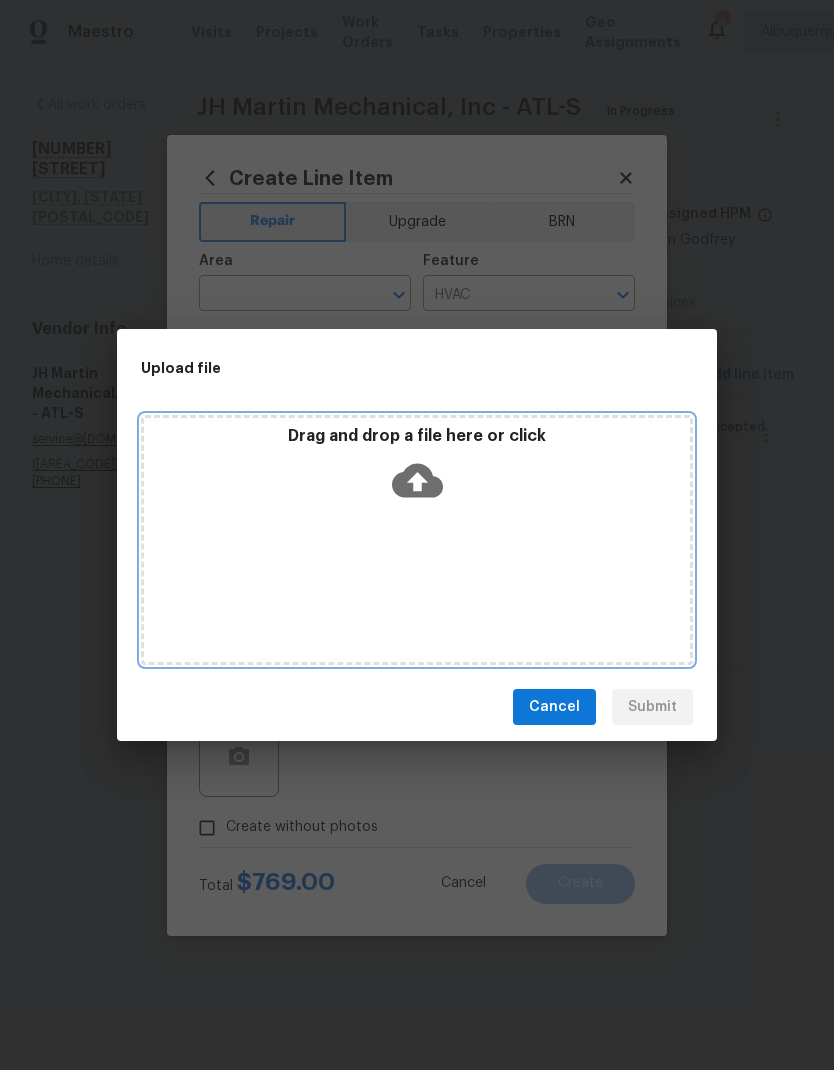 click 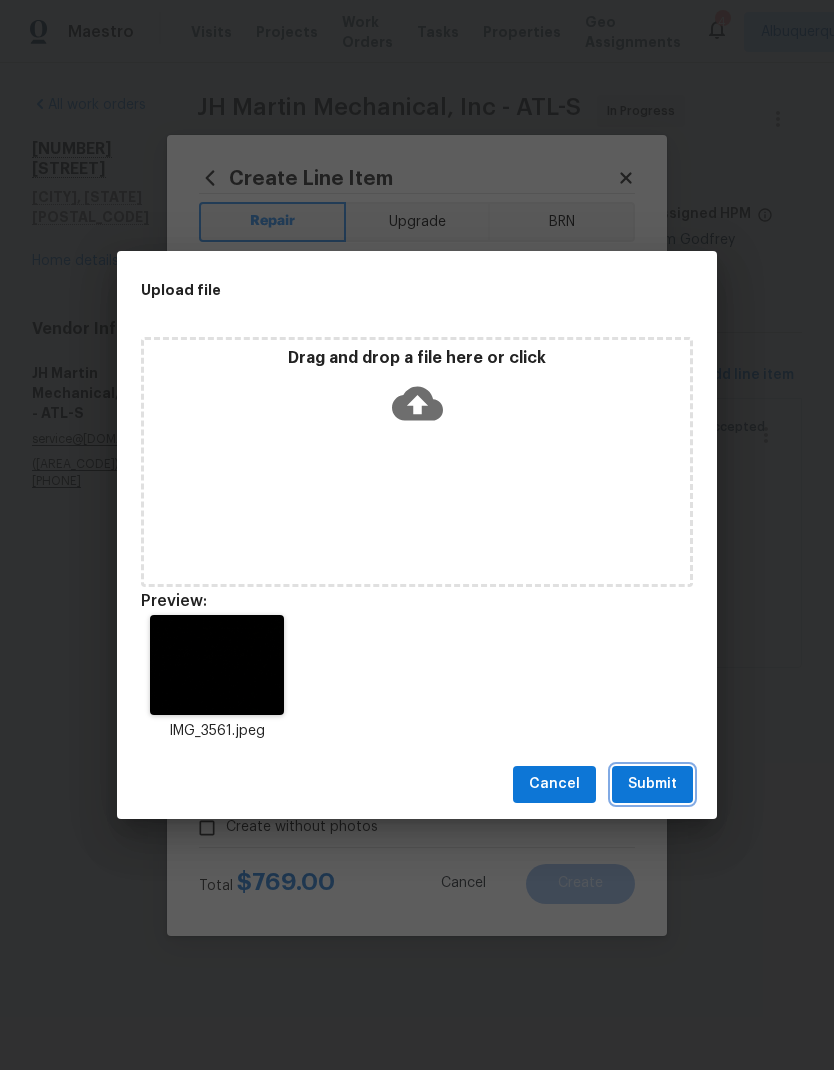 click on "Submit" at bounding box center [652, 784] 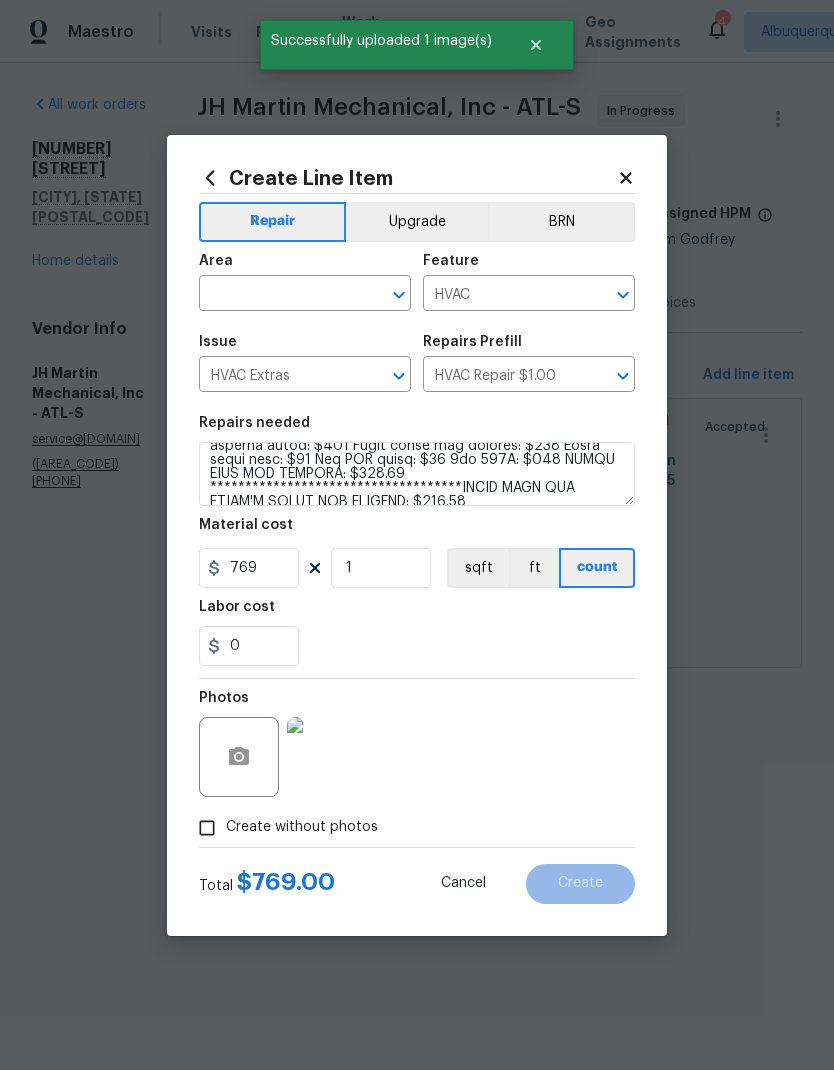 click at bounding box center (277, 295) 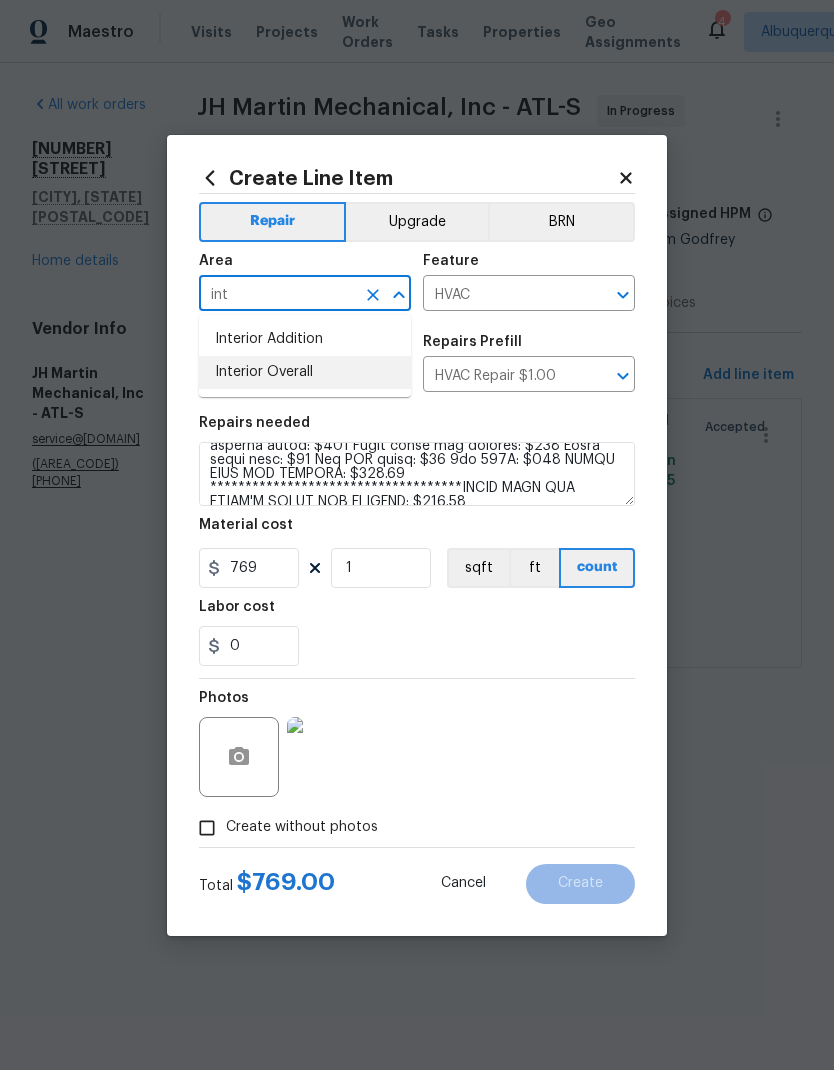 click on "Interior Overall" at bounding box center (305, 372) 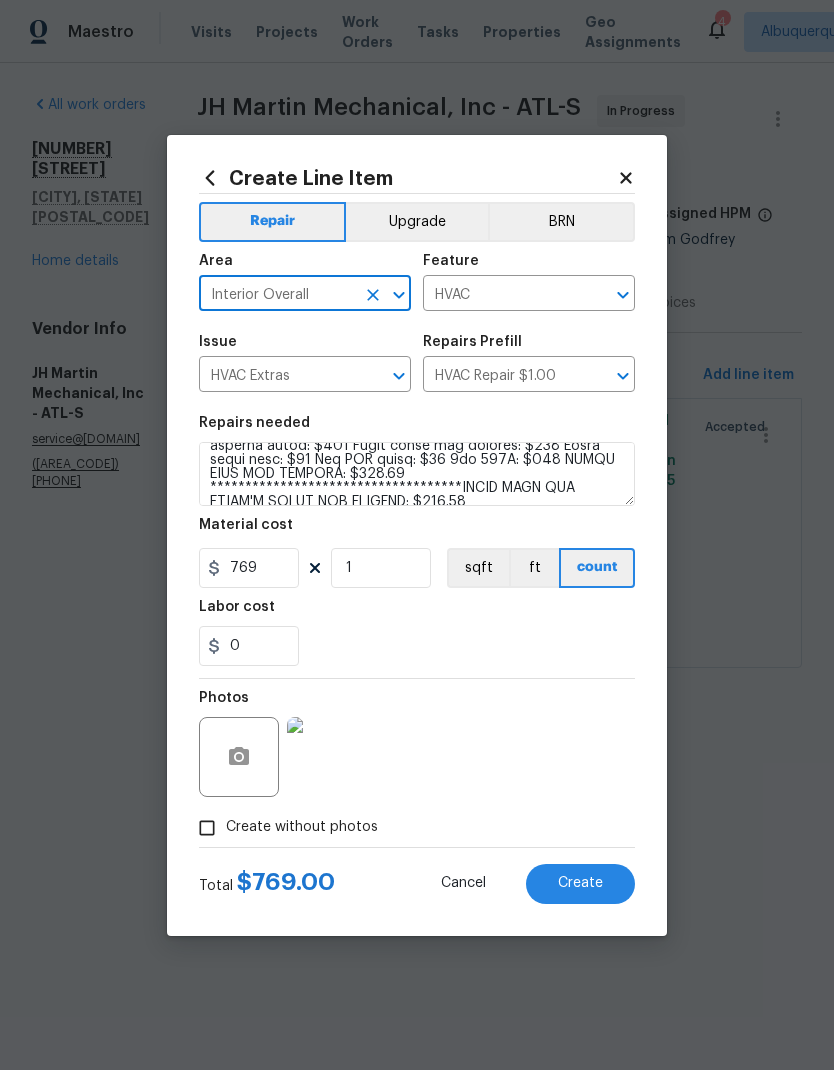 click on "Create" at bounding box center [580, 883] 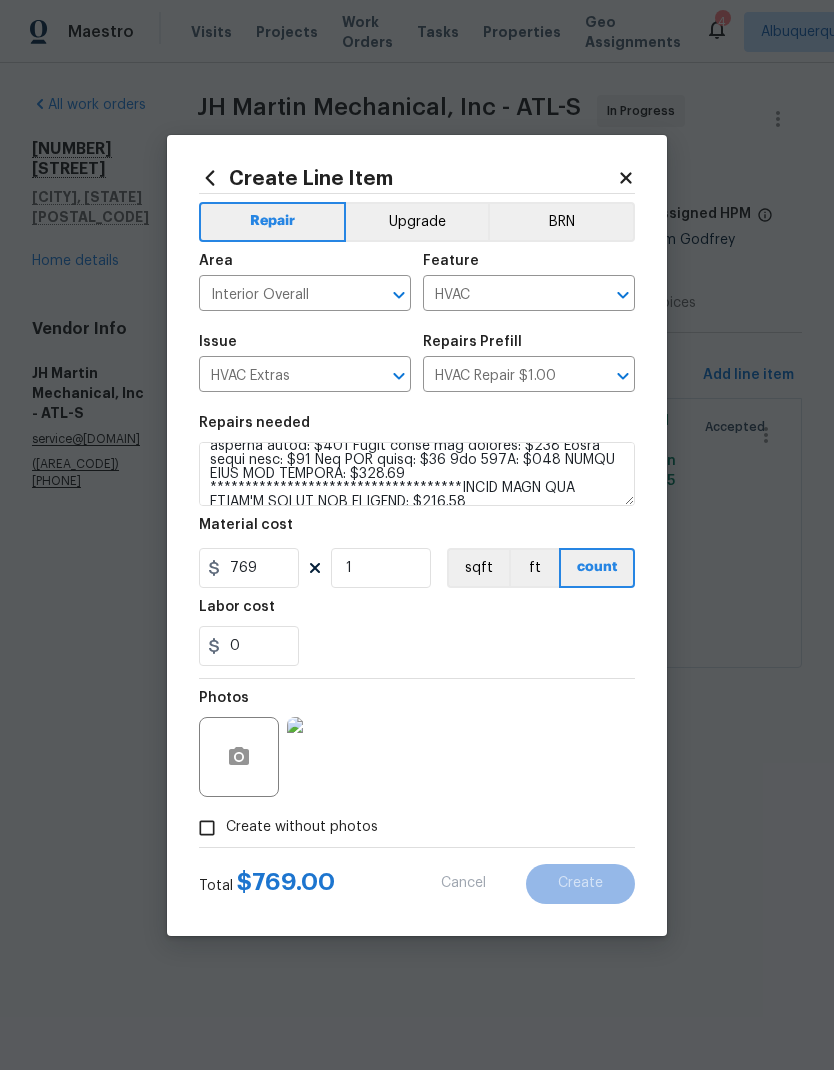 type on "0" 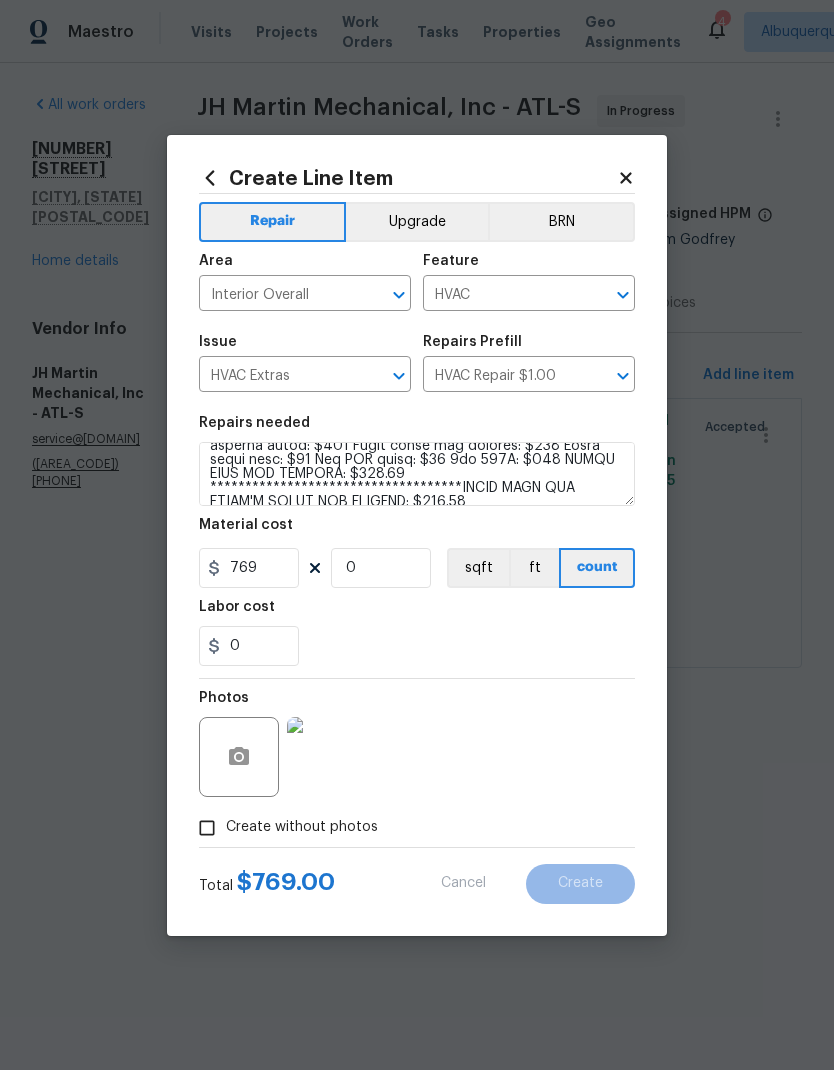 type 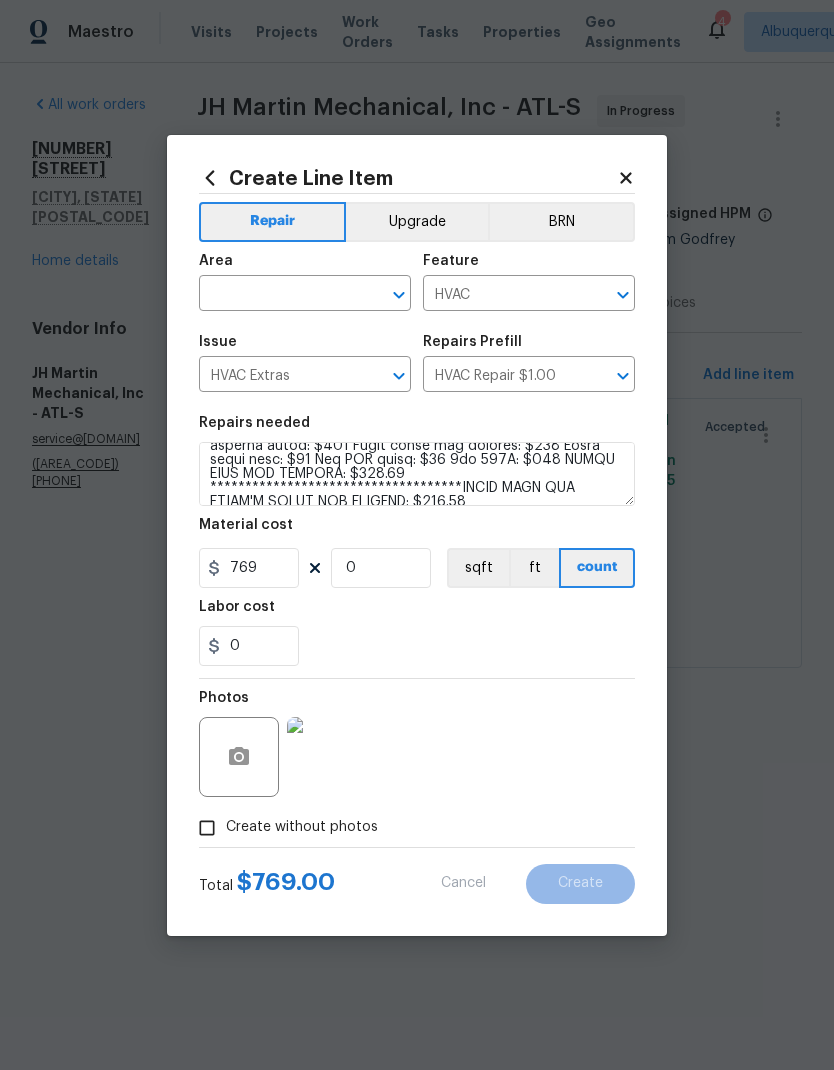 type 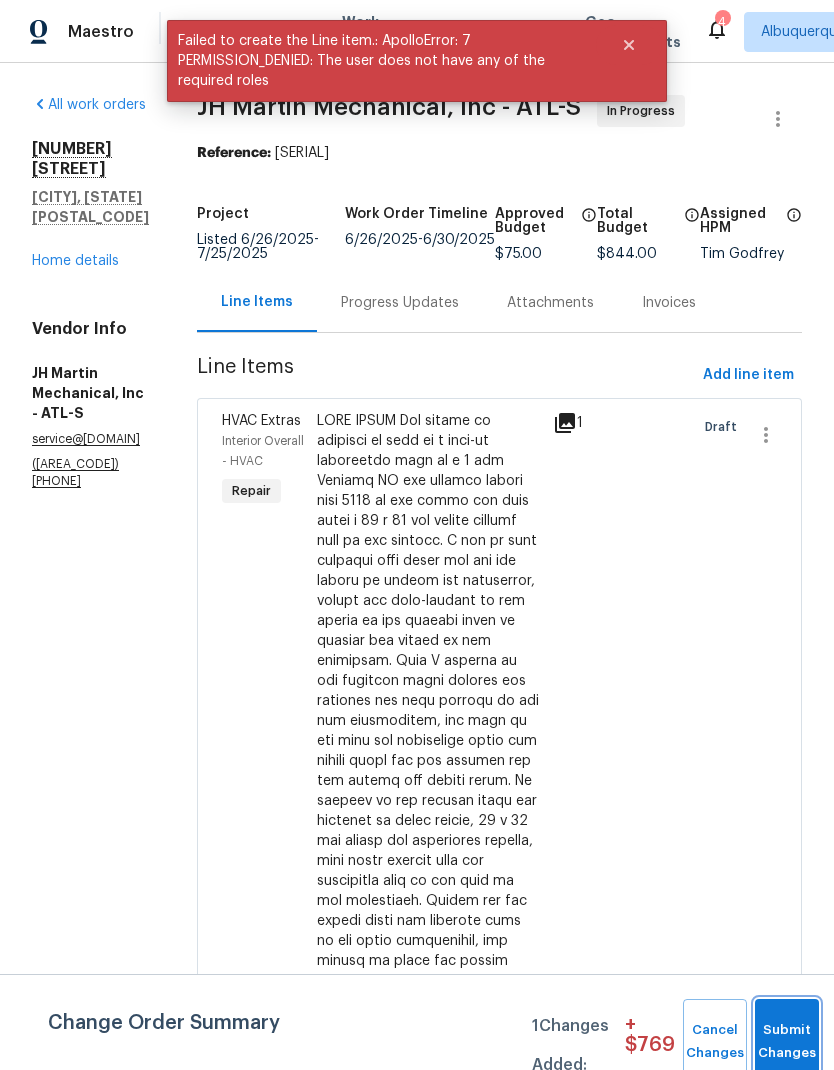 click on "Submit Changes" at bounding box center (787, 1042) 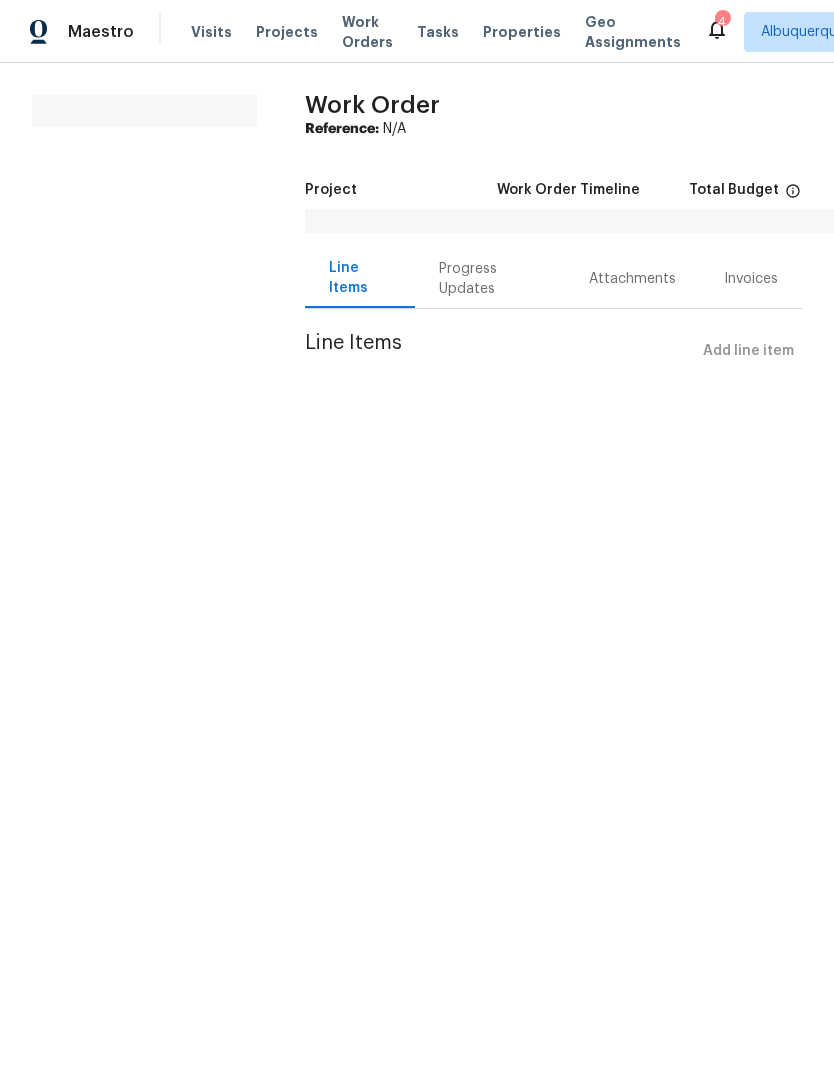 scroll, scrollTop: 0, scrollLeft: 0, axis: both 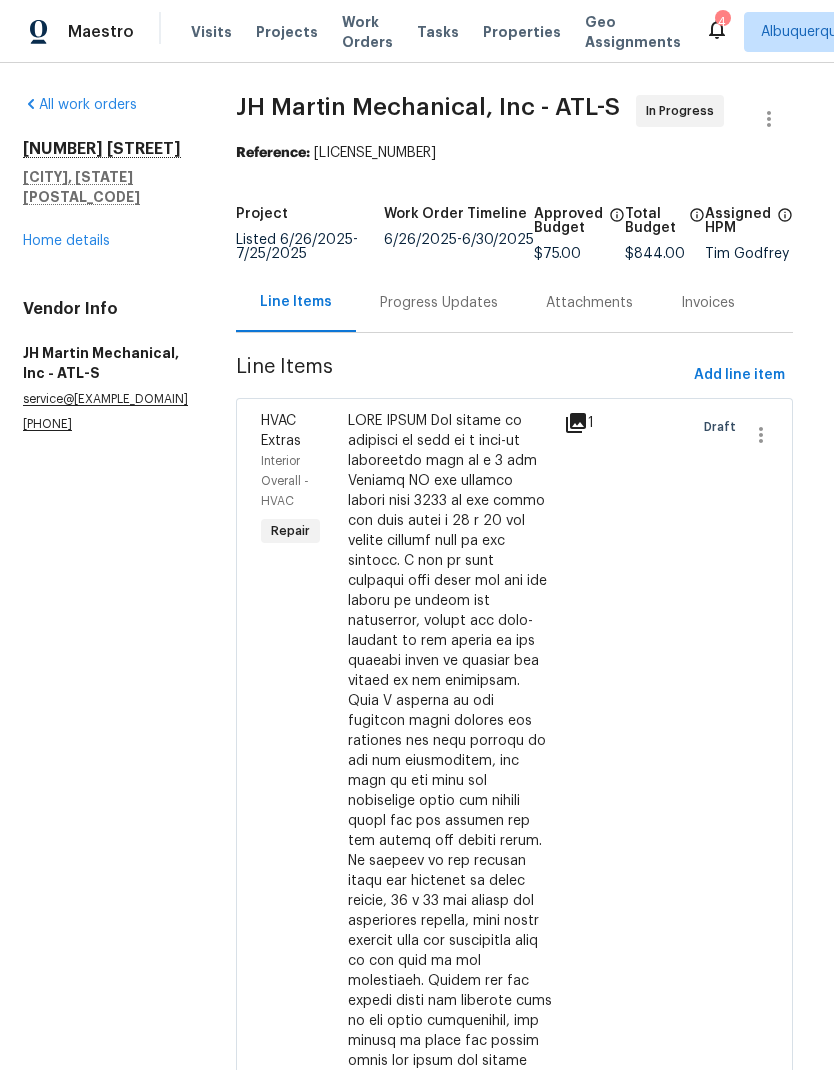 click on "Home details" at bounding box center [66, 241] 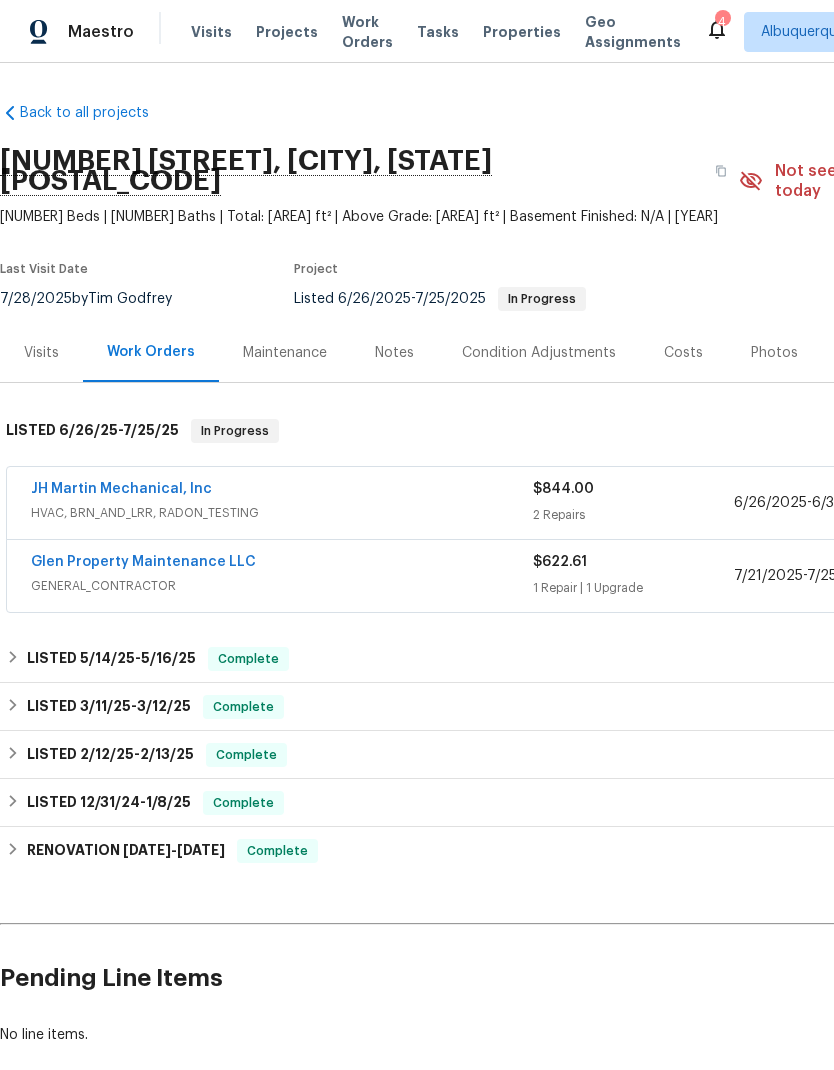 scroll, scrollTop: 0, scrollLeft: 0, axis: both 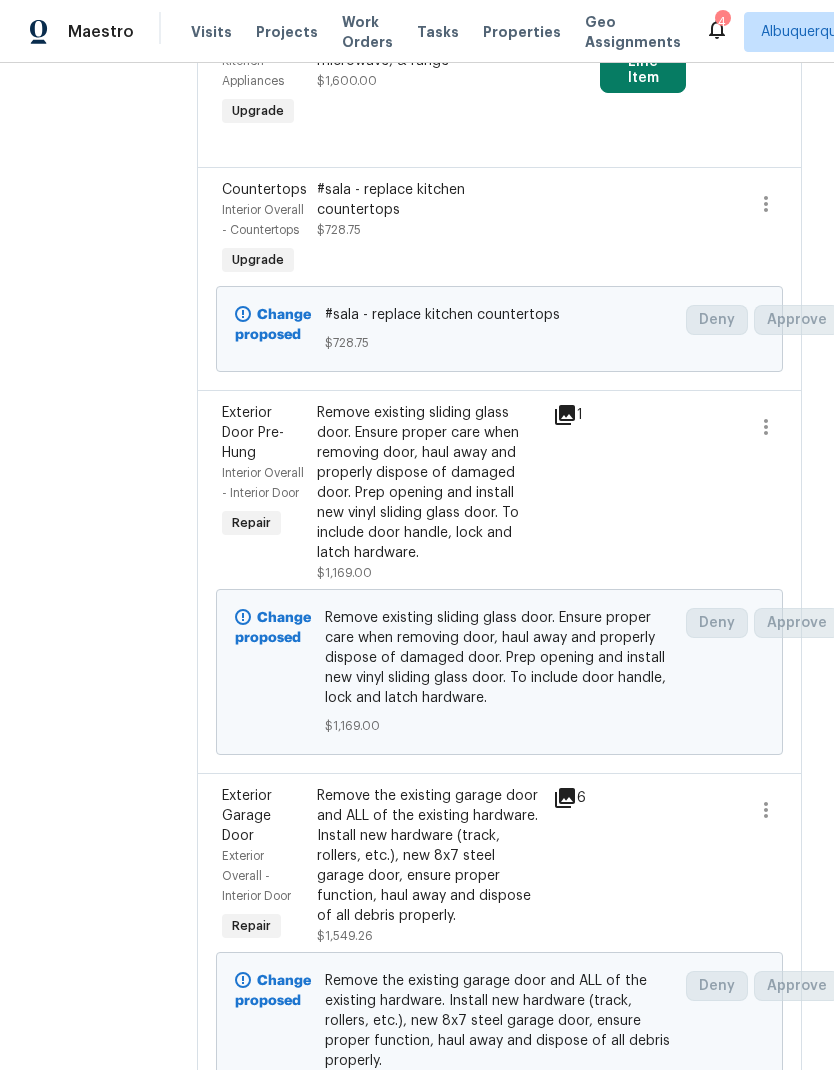 click on "Approve Line Item" at bounding box center (643, 62) 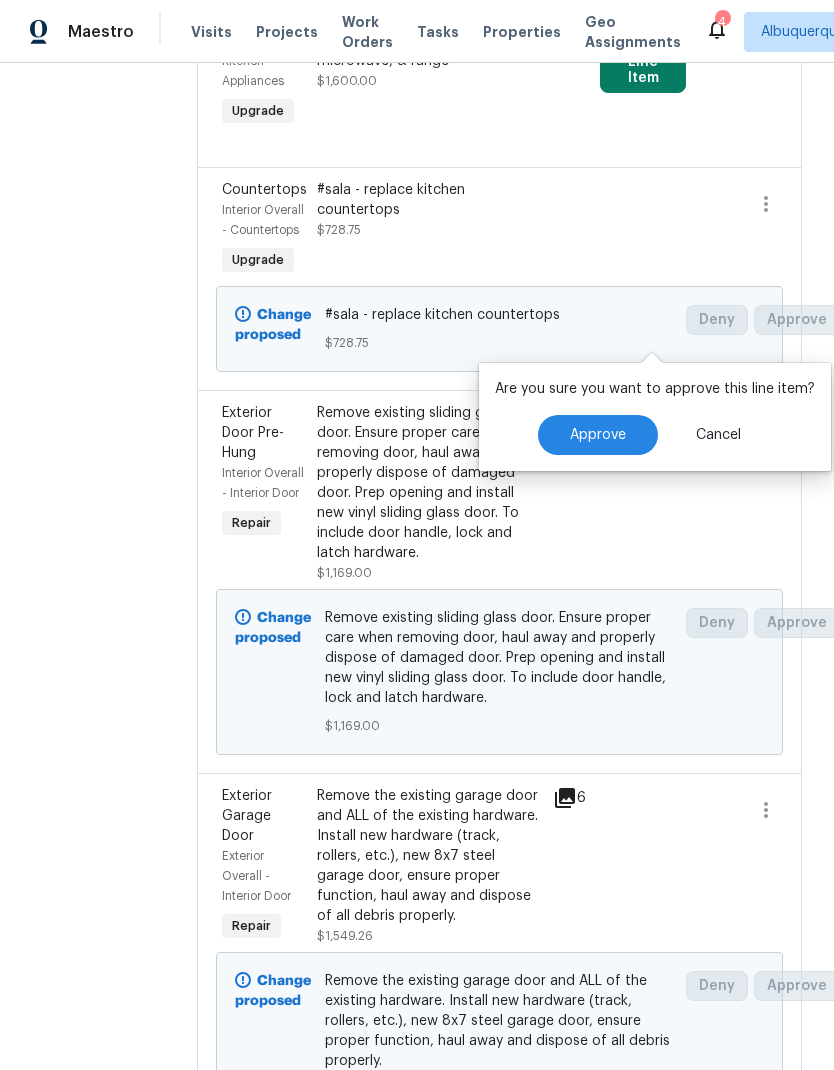 click on "Approve" at bounding box center (598, 435) 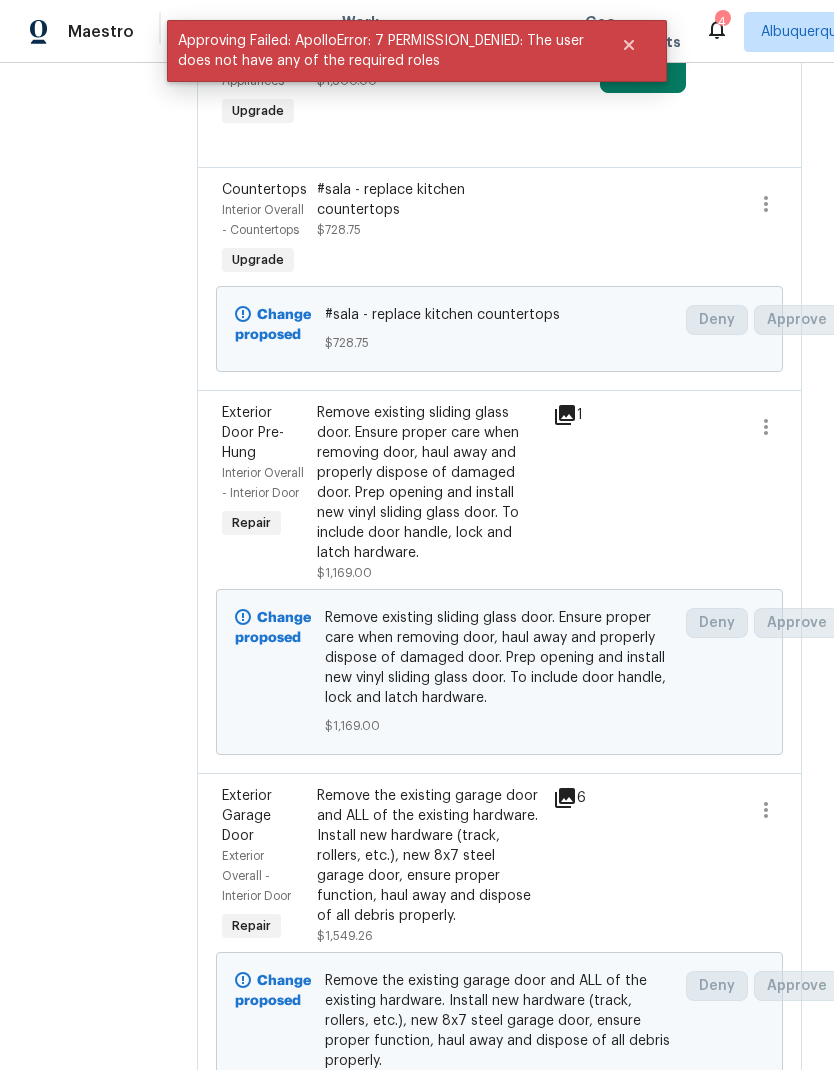 click on "All work orders 5570 Butner Rd Atlanta, GA 30349 Home details Vendor Info Z Innovations LLC - ATL reno@zinnovationsga.com (470) 210-1536" at bounding box center (90, 3721) 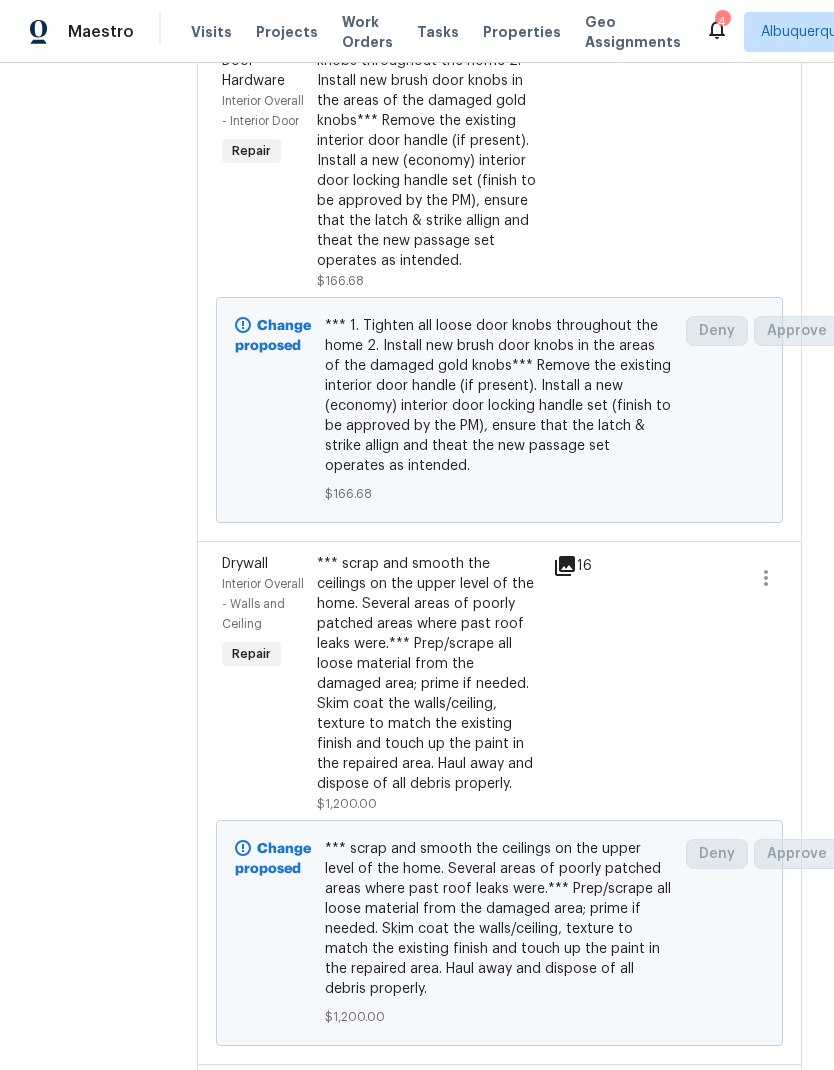 scroll, scrollTop: 13463, scrollLeft: 0, axis: vertical 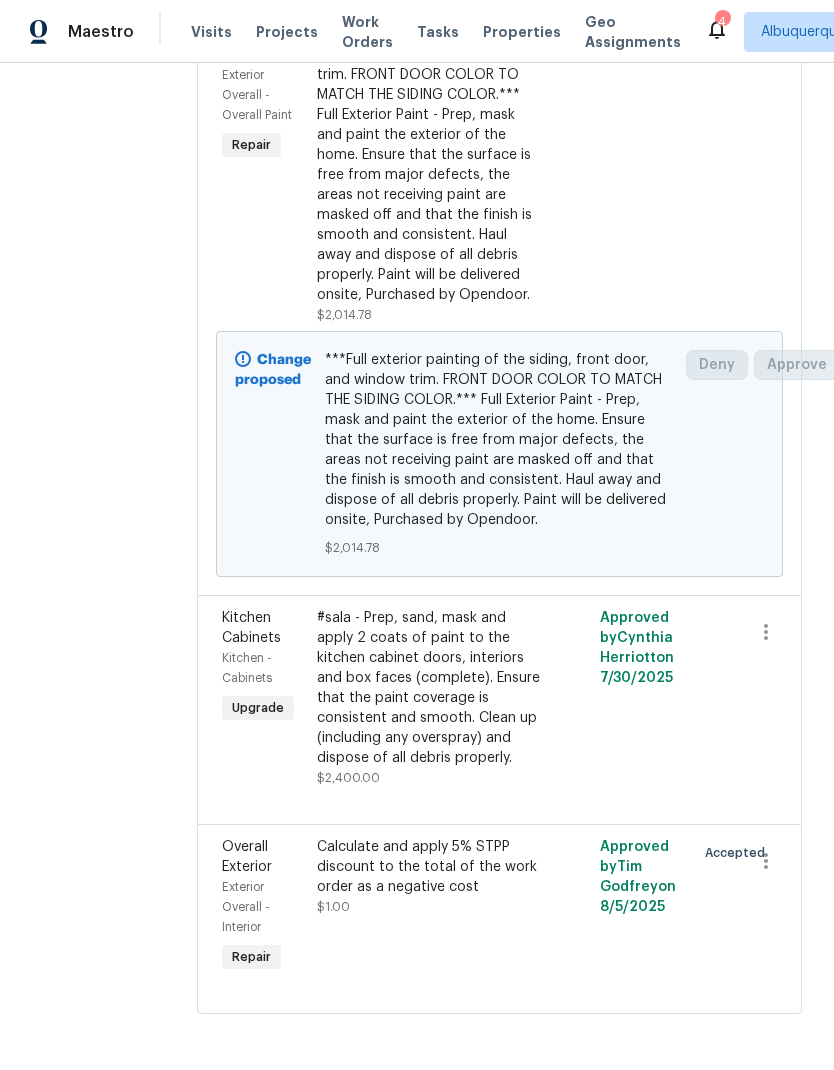 click on "***Full exterior painting of the siding, front door, and window trim. FRONT DOOR COLOR TO MATCH THE SIDING COLOR.***
Full Exterior Paint - Prep, mask and paint the exterior of the home. Ensure that the surface is free from major defects, the areas not receiving paint are masked off and that the finish is smooth and consistent. Haul away and dispose of all debris properly. Paint will be delivered onsite, Purchased by Opendoor." at bounding box center (429, 165) 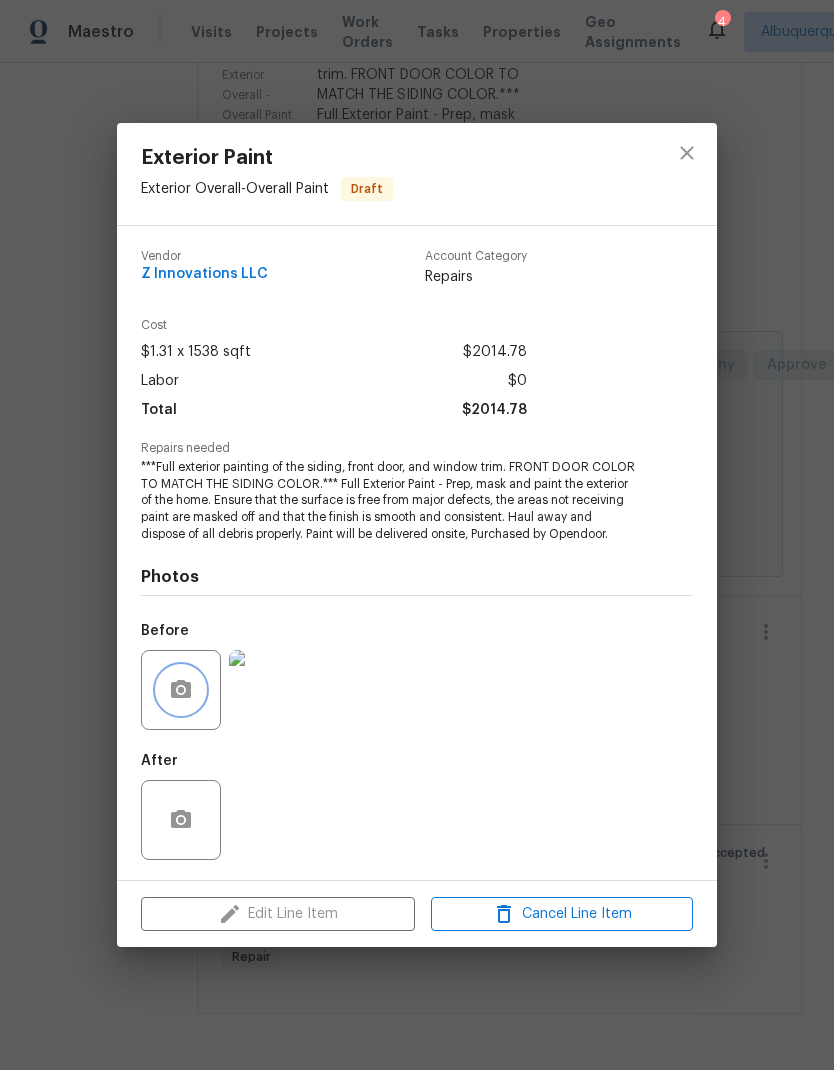 click 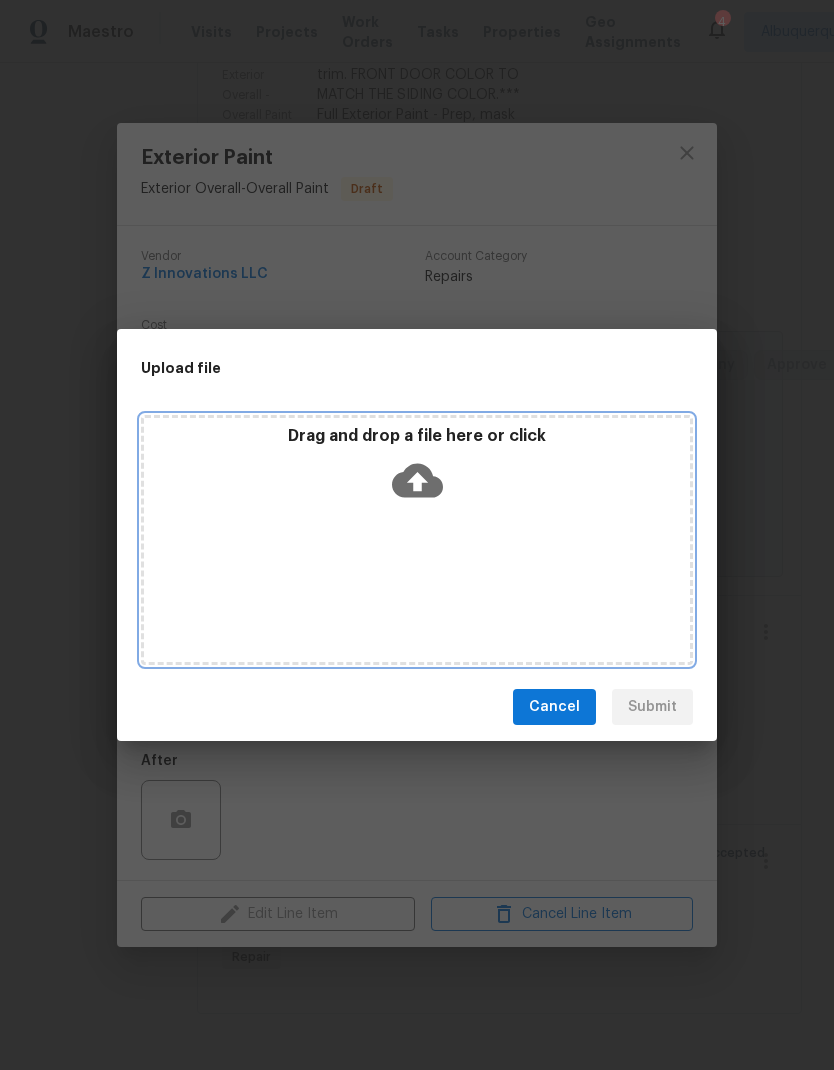 click 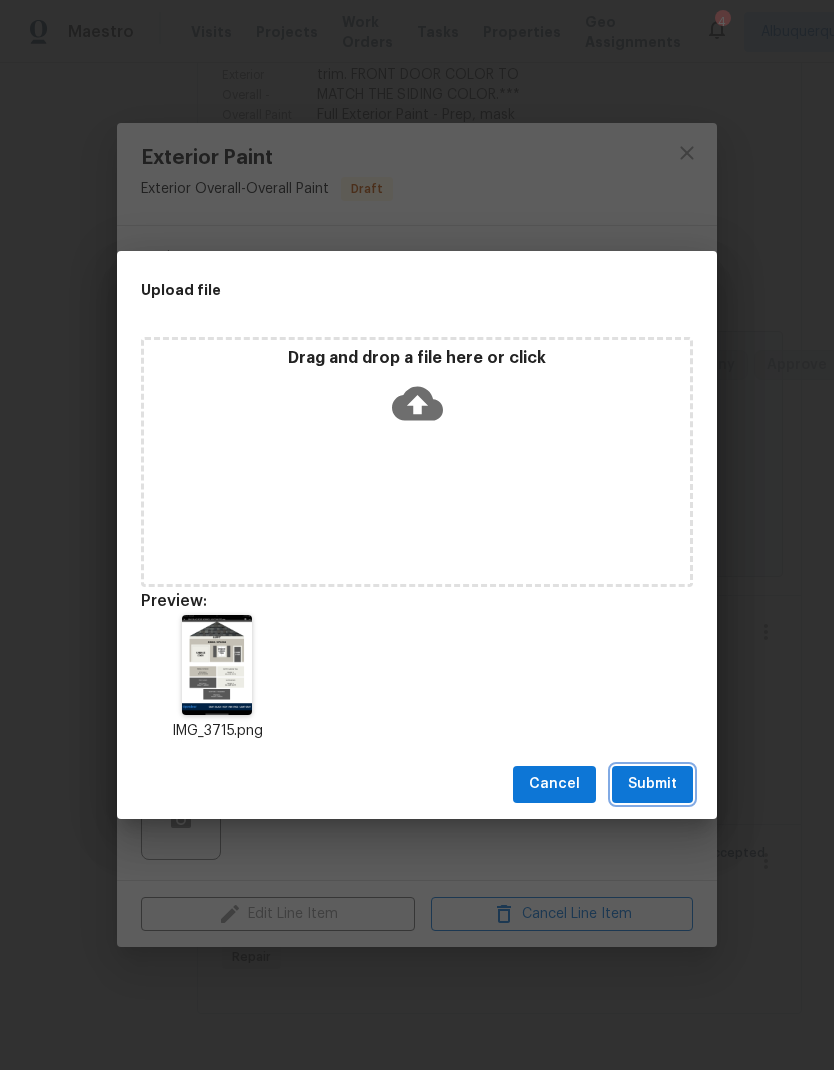 click on "Submit" at bounding box center [652, 784] 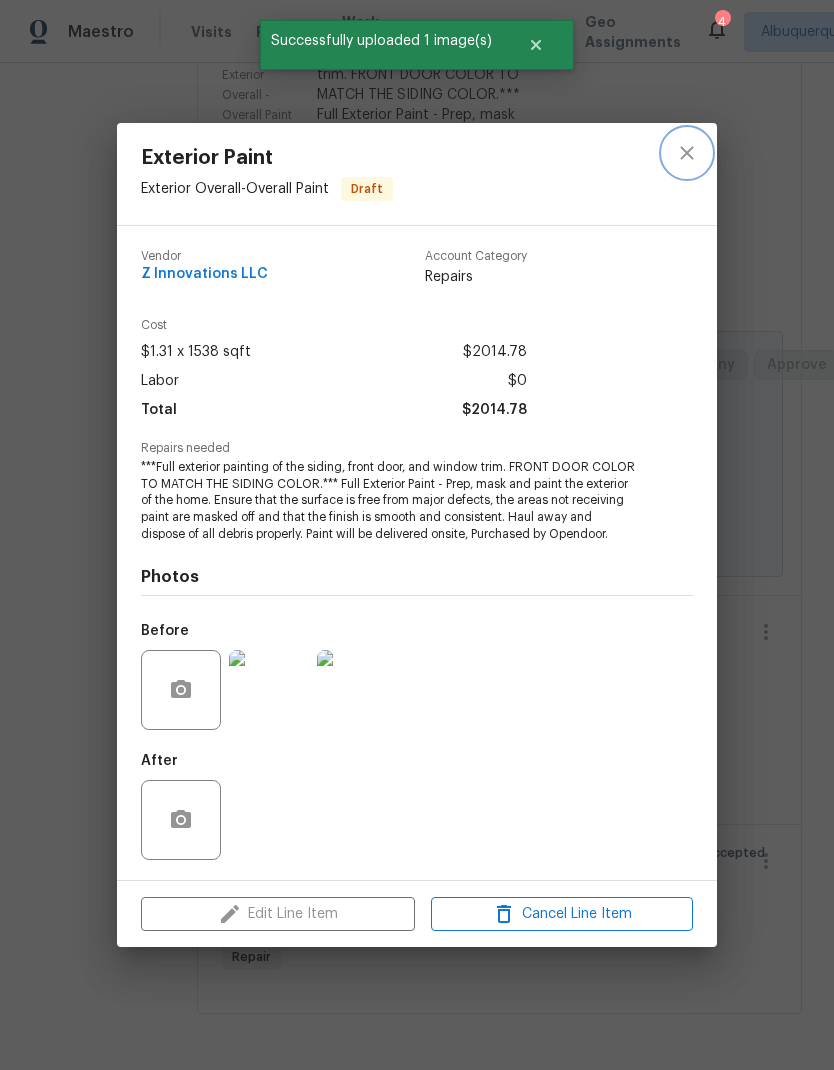 click 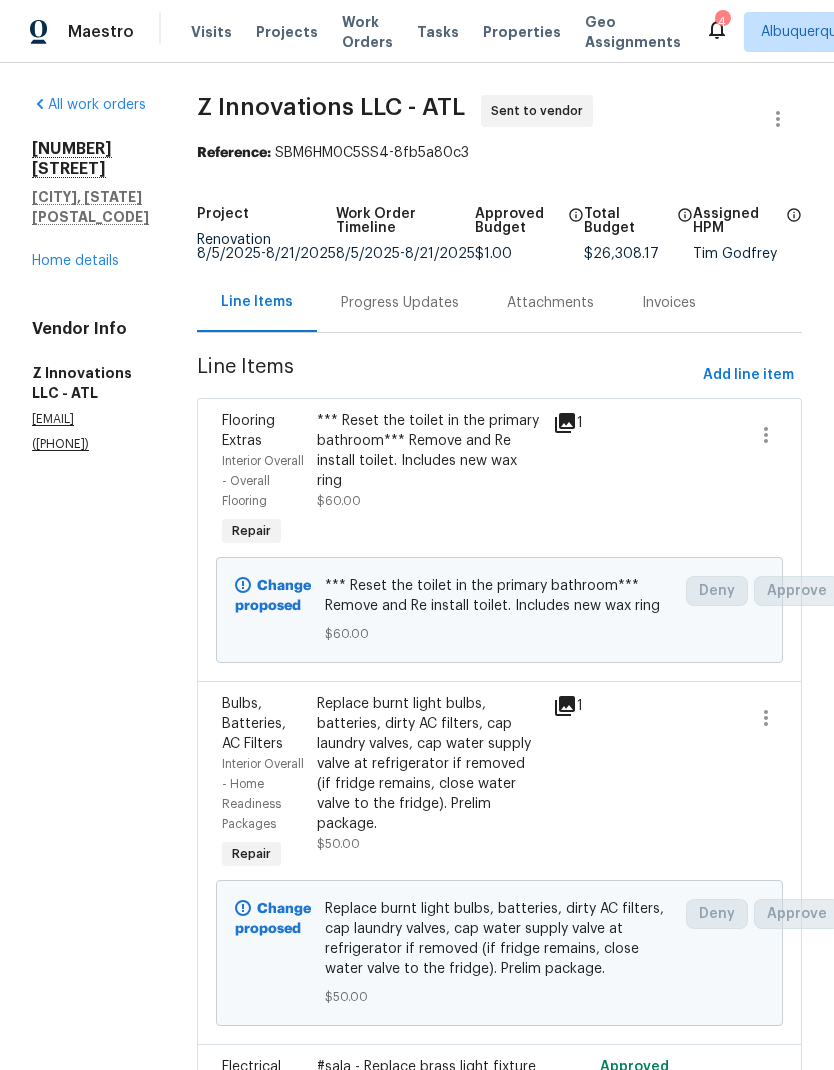 scroll, scrollTop: 0, scrollLeft: 0, axis: both 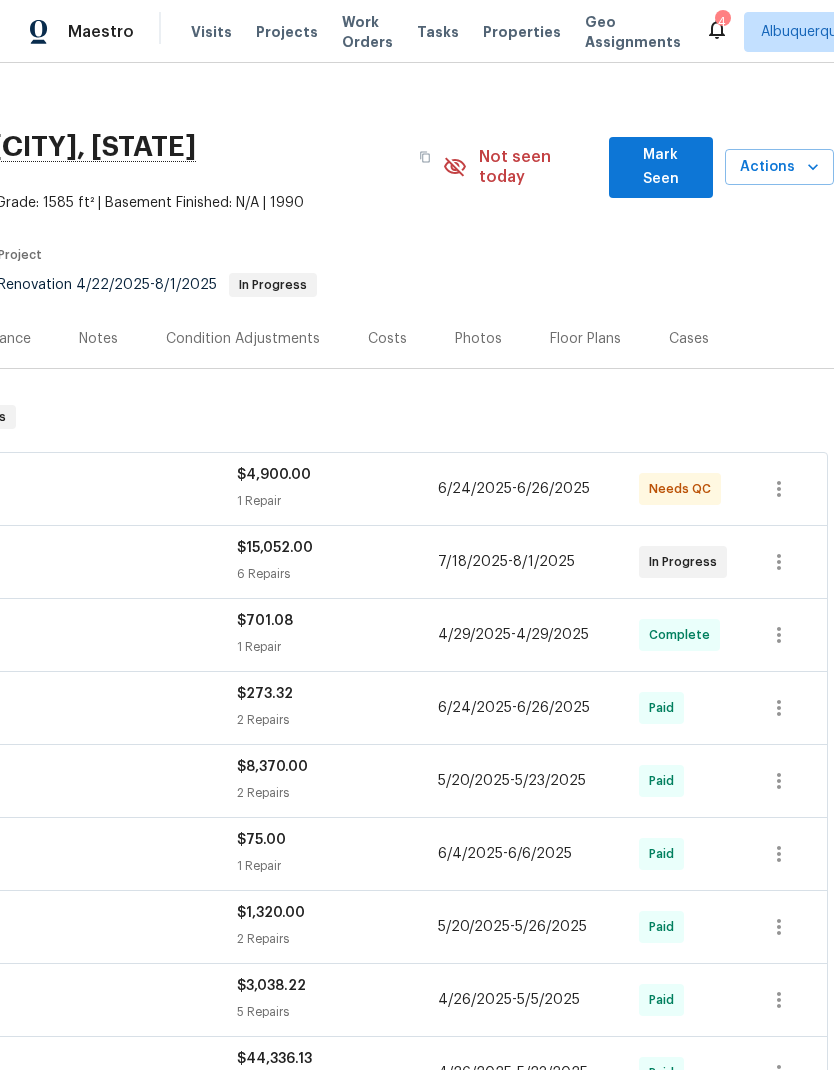 click on "Actions" at bounding box center [779, 167] 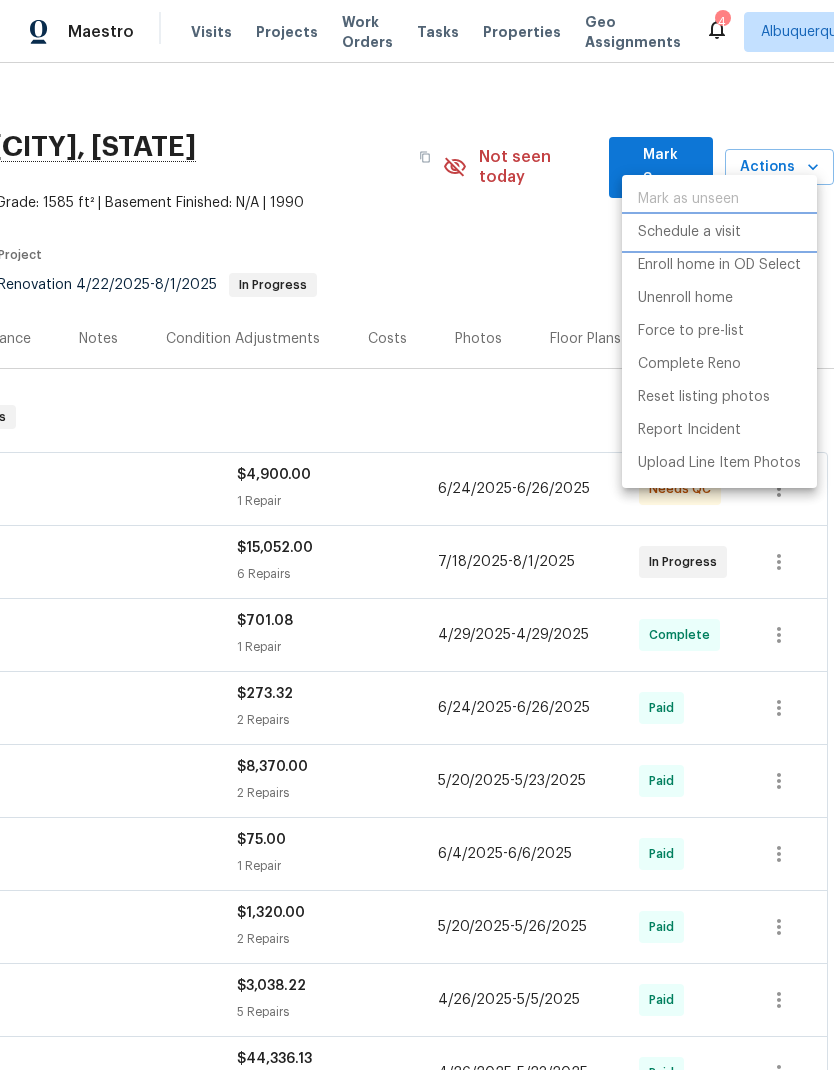 click on "Schedule a visit" at bounding box center [689, 232] 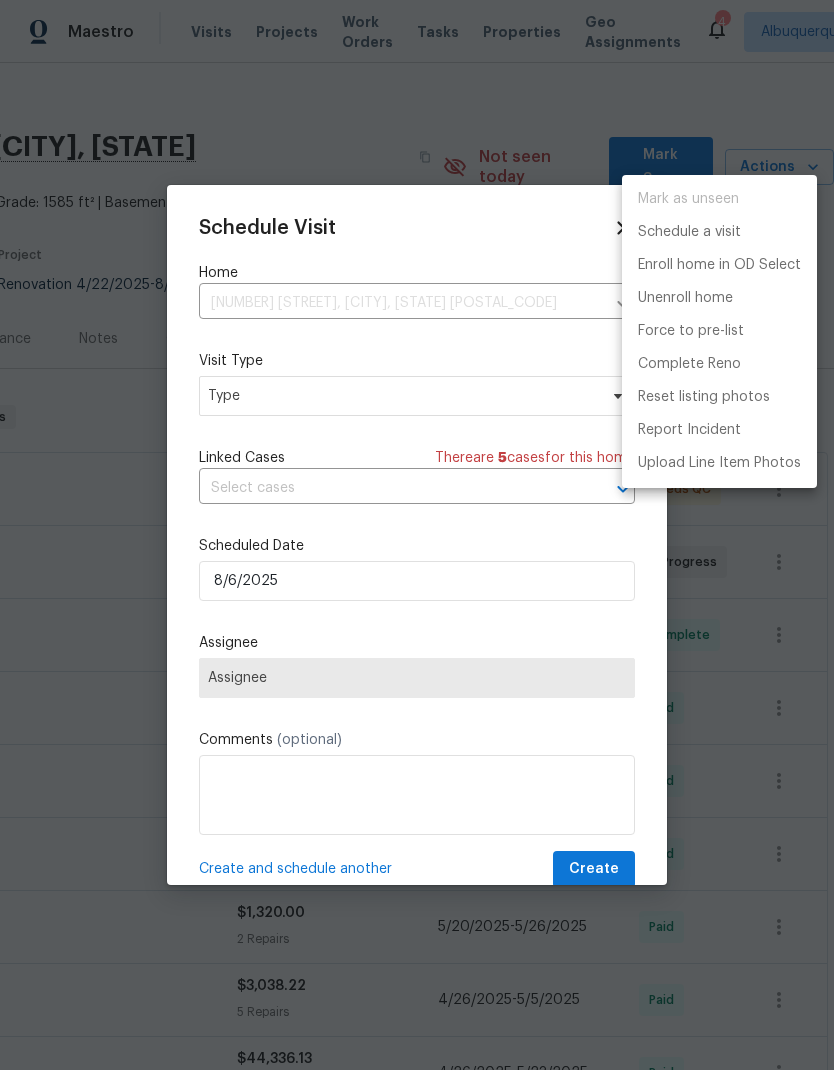 click at bounding box center (417, 535) 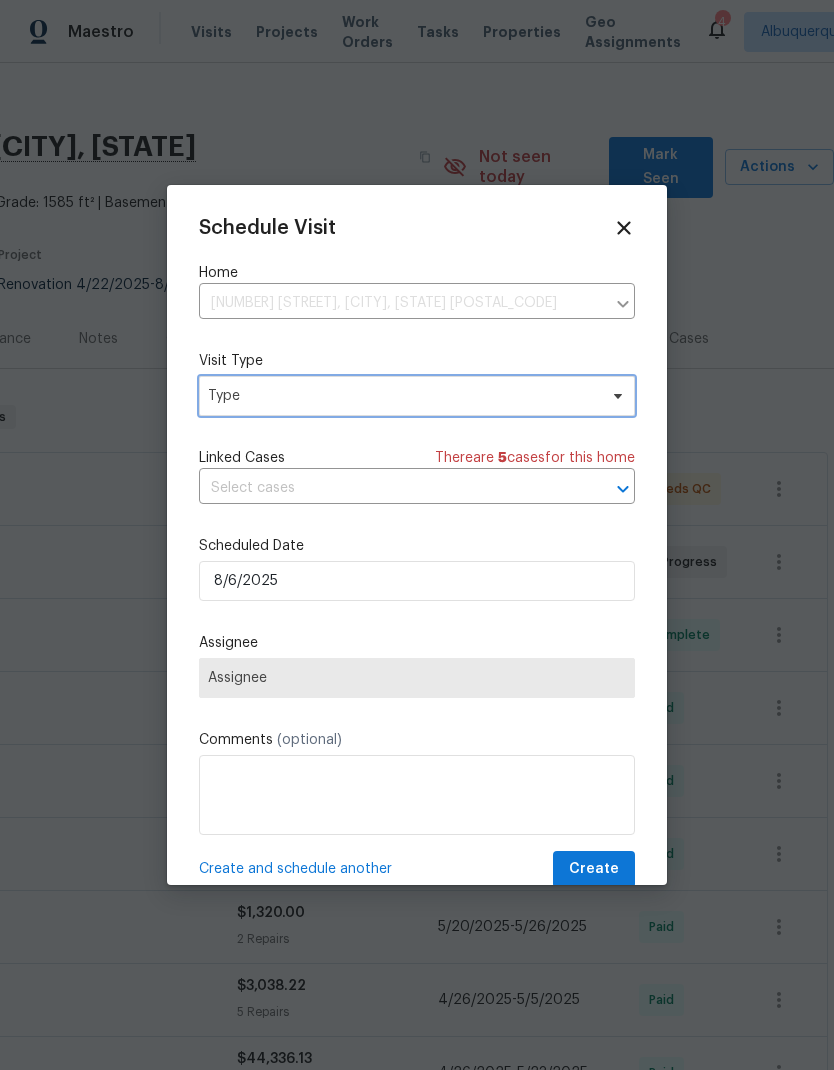 click on "Type" at bounding box center [402, 396] 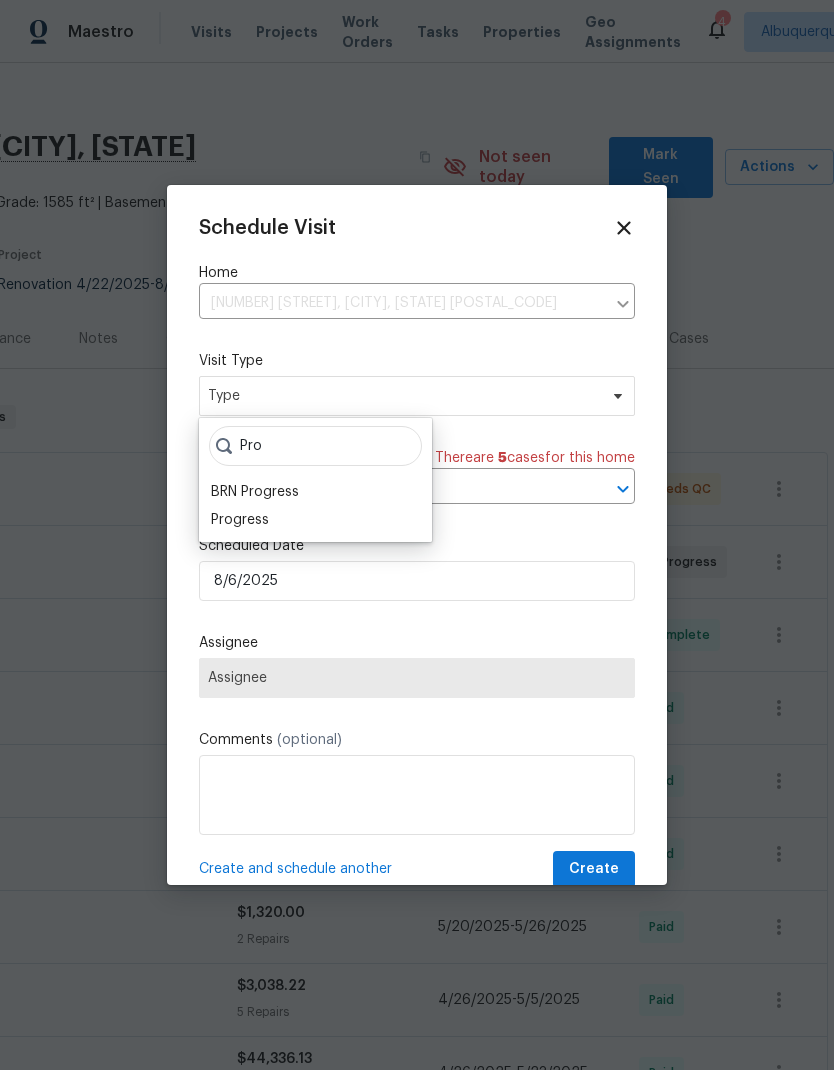 type on "Pro" 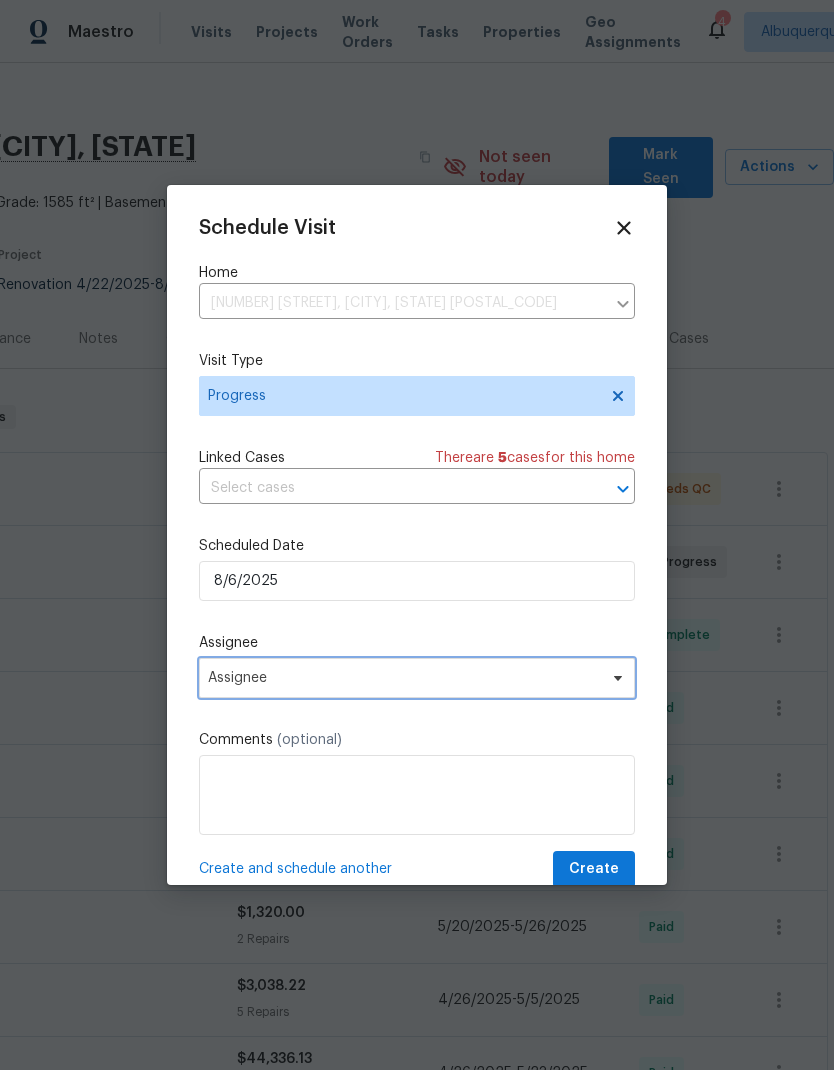 click on "Assignee" at bounding box center [404, 678] 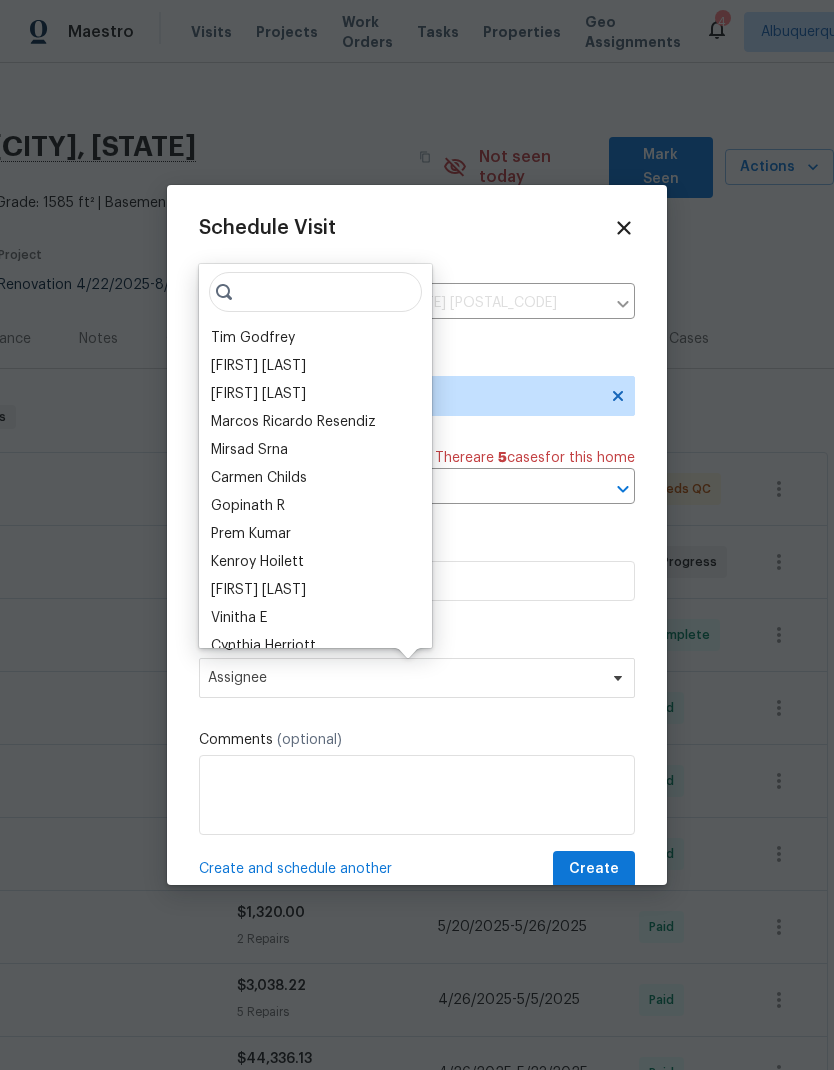 click on "Tim Godfrey" at bounding box center [253, 338] 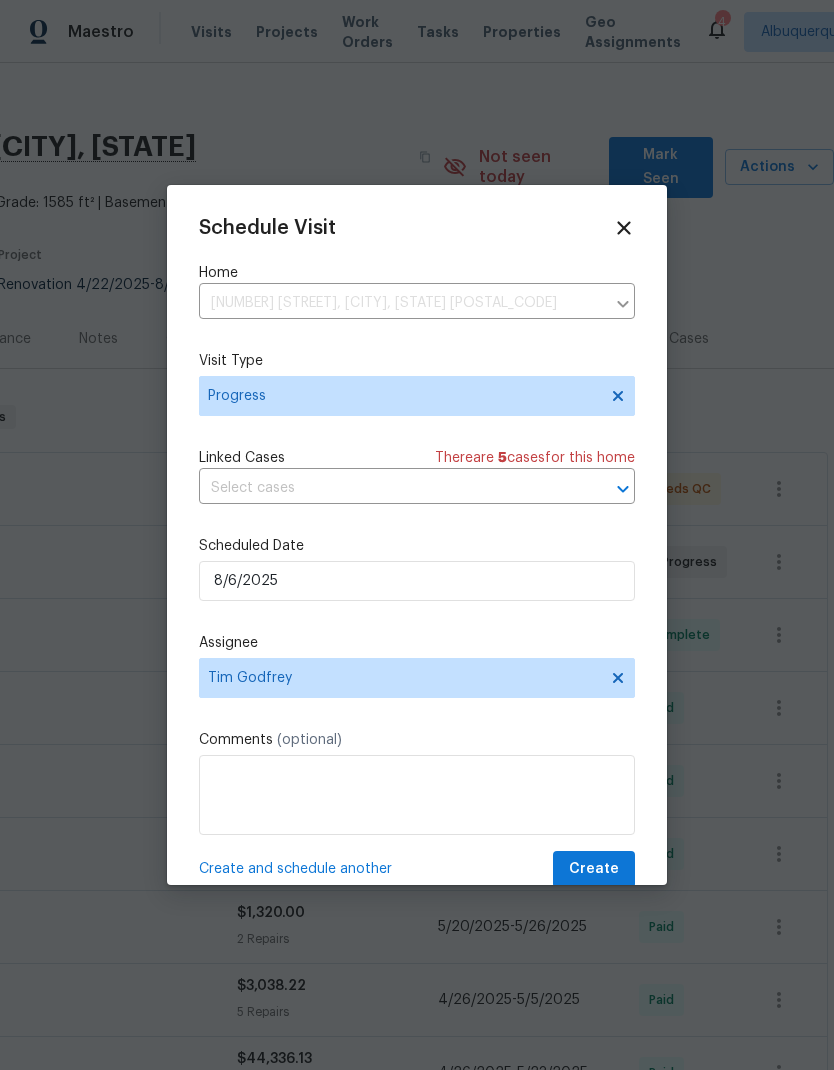 click on "Create" at bounding box center [594, 869] 